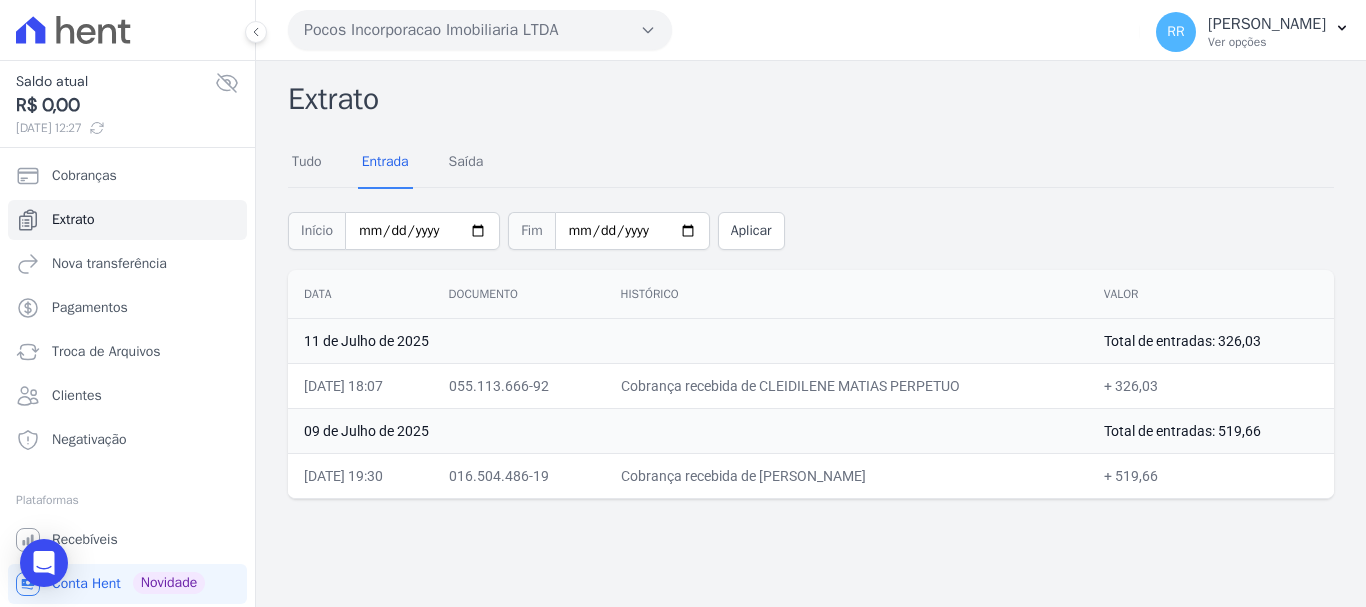 scroll, scrollTop: 0, scrollLeft: 0, axis: both 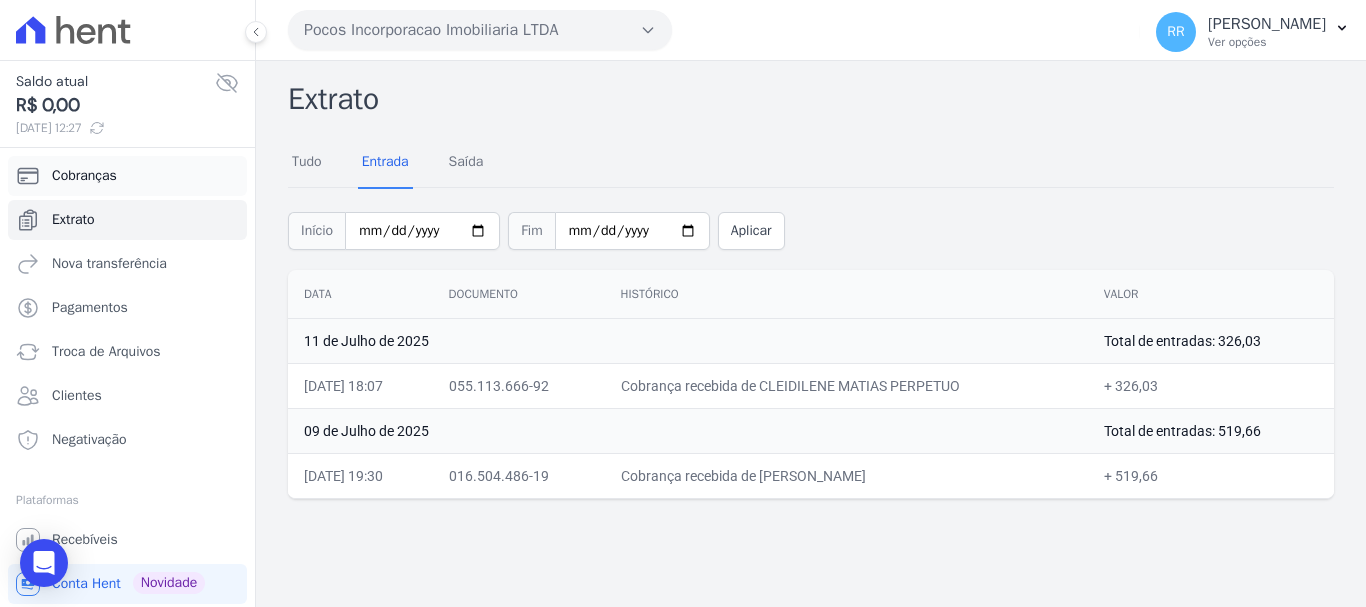 click on "Cobranças" at bounding box center [127, 176] 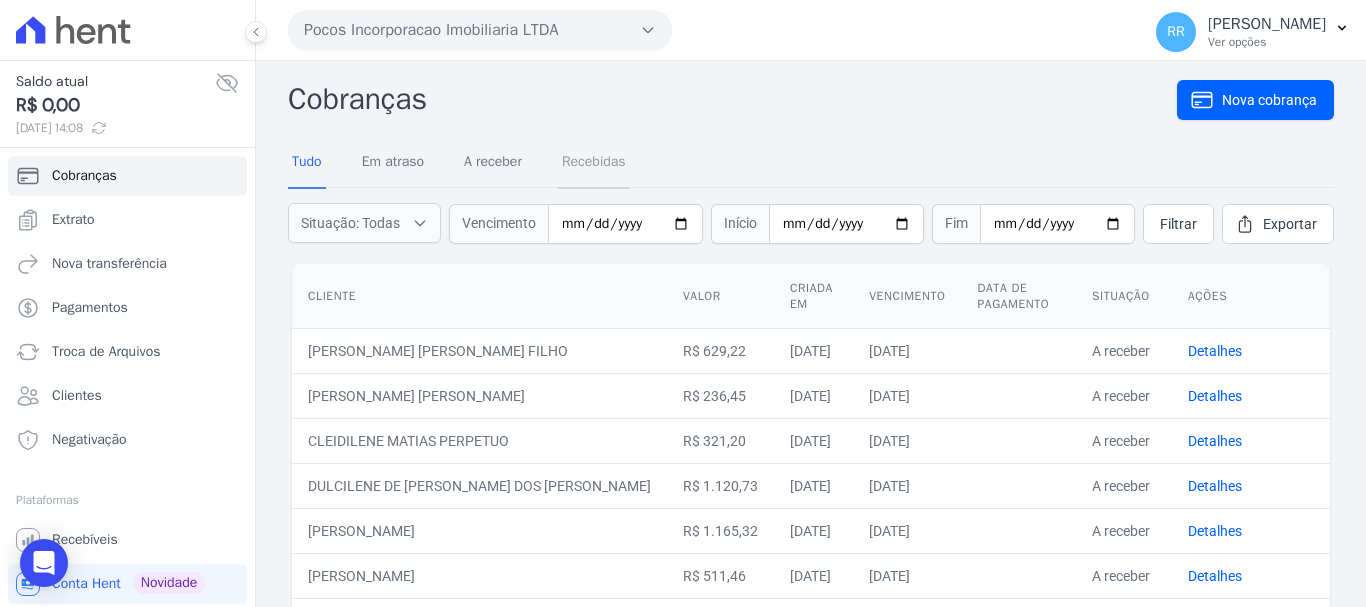 click on "Recebidas" at bounding box center [594, 163] 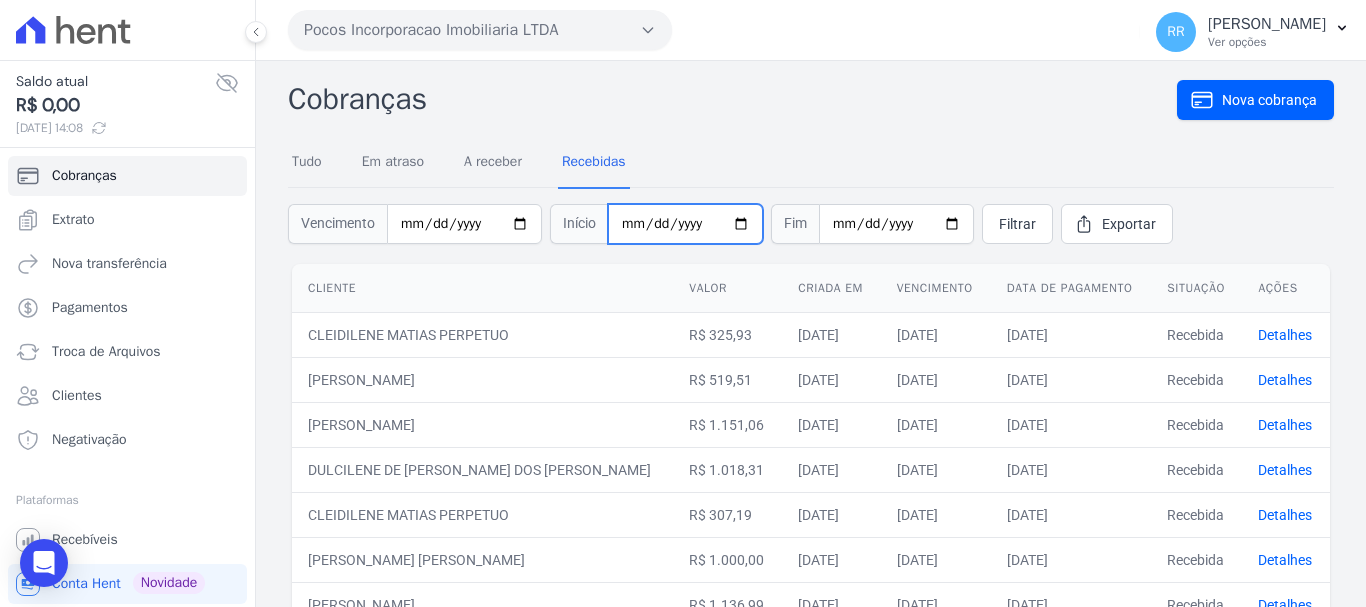 click at bounding box center (685, 224) 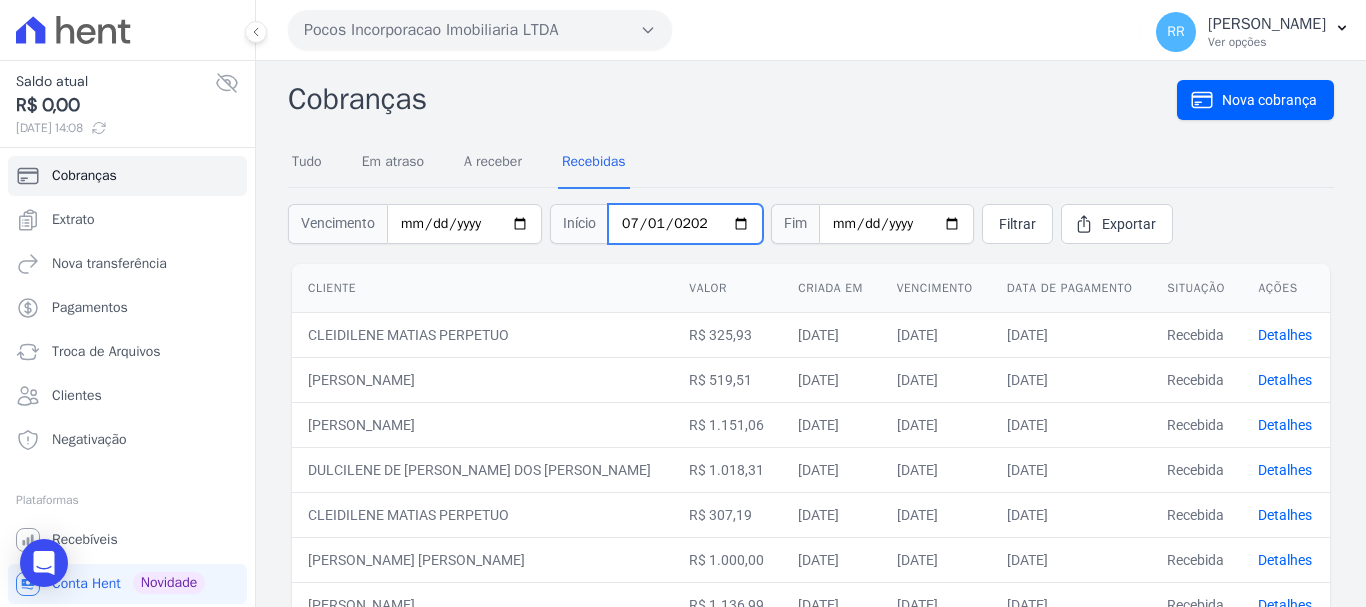 type on "[DATE]" 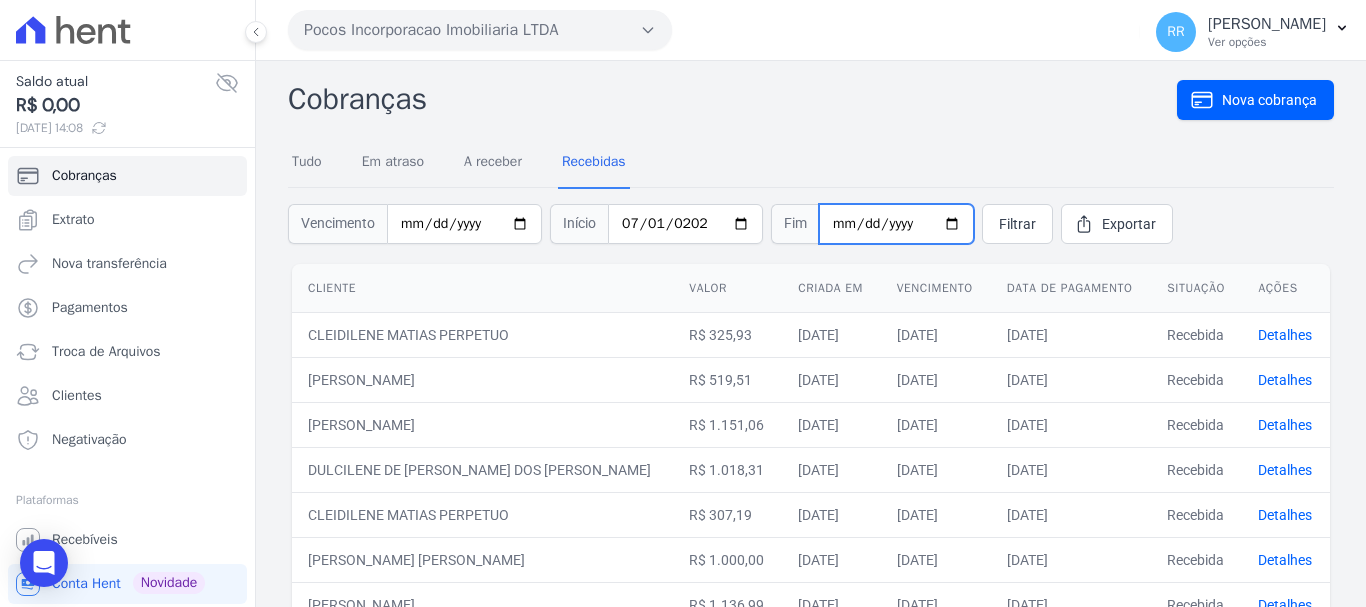 click at bounding box center (896, 224) 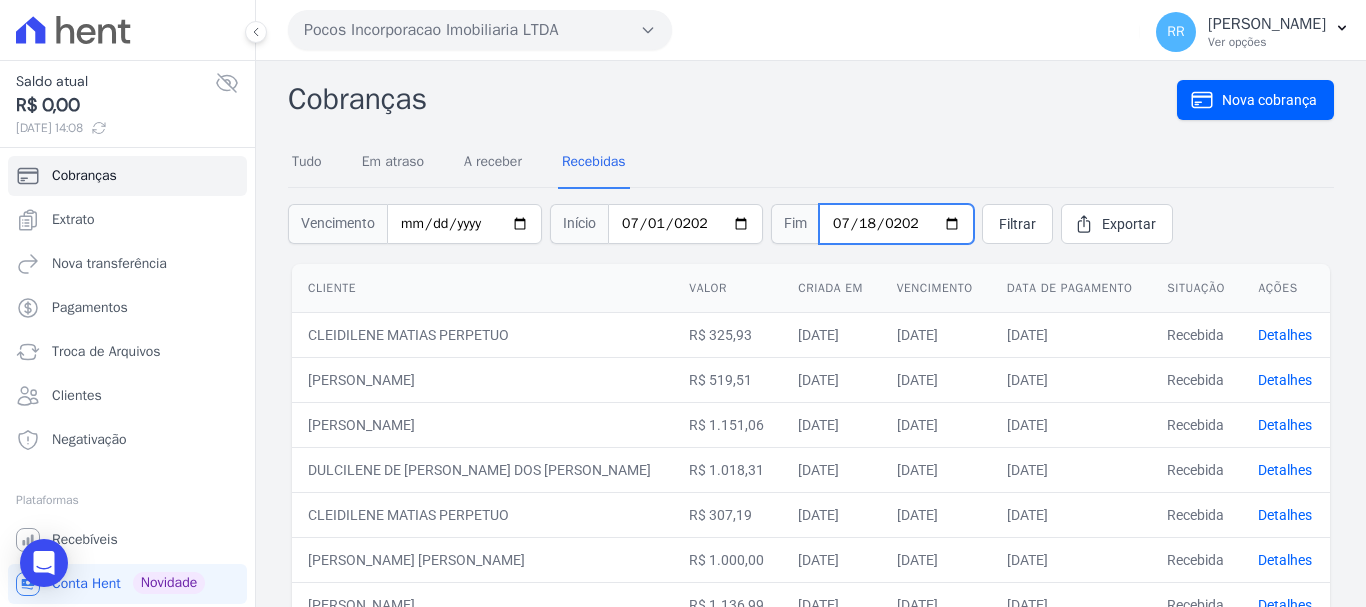 click on "0202-07-18" at bounding box center (896, 224) 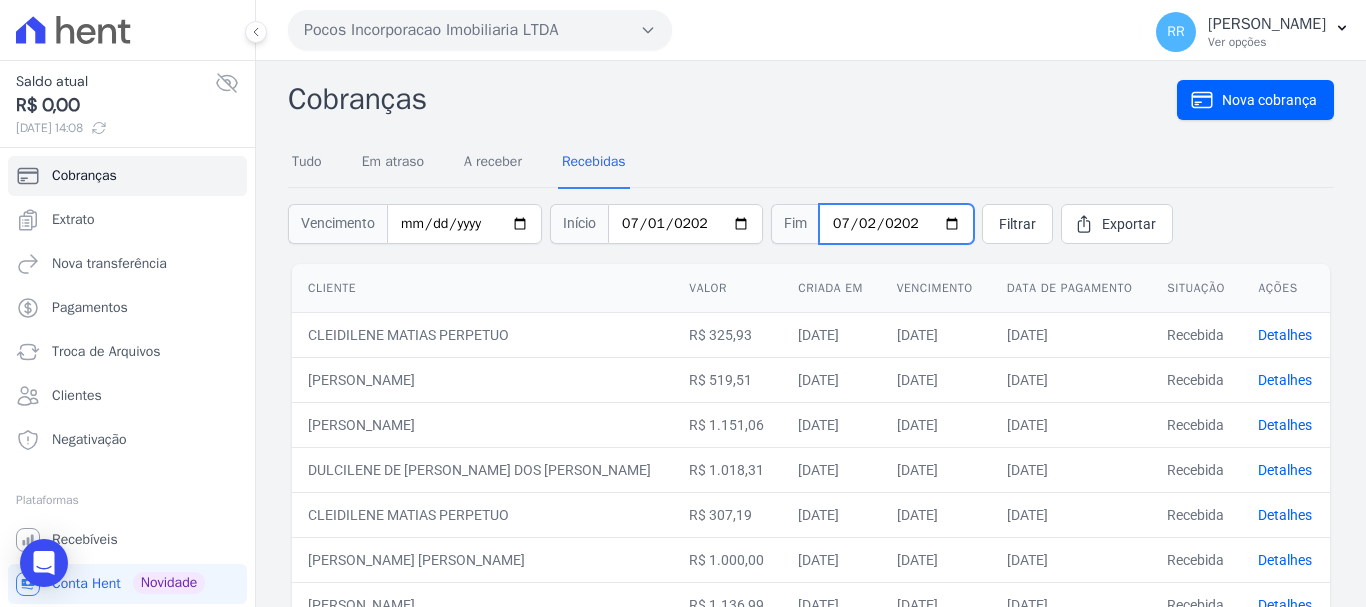 type on "0202-07-21" 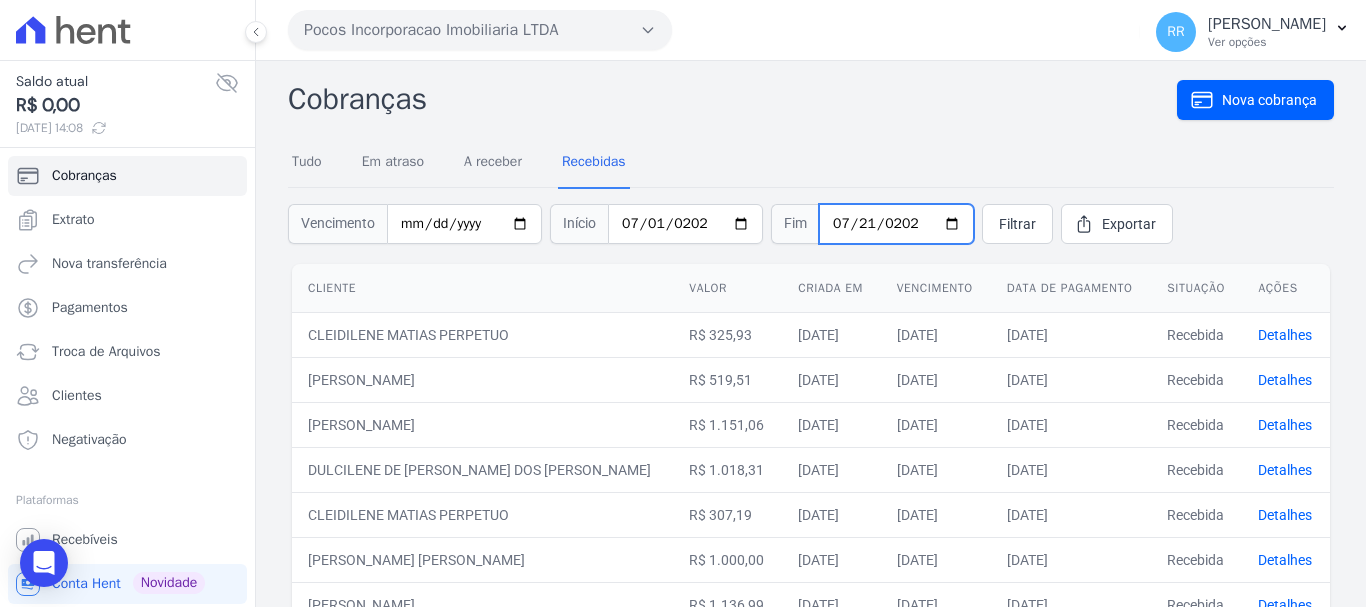 type on "[DATE]" 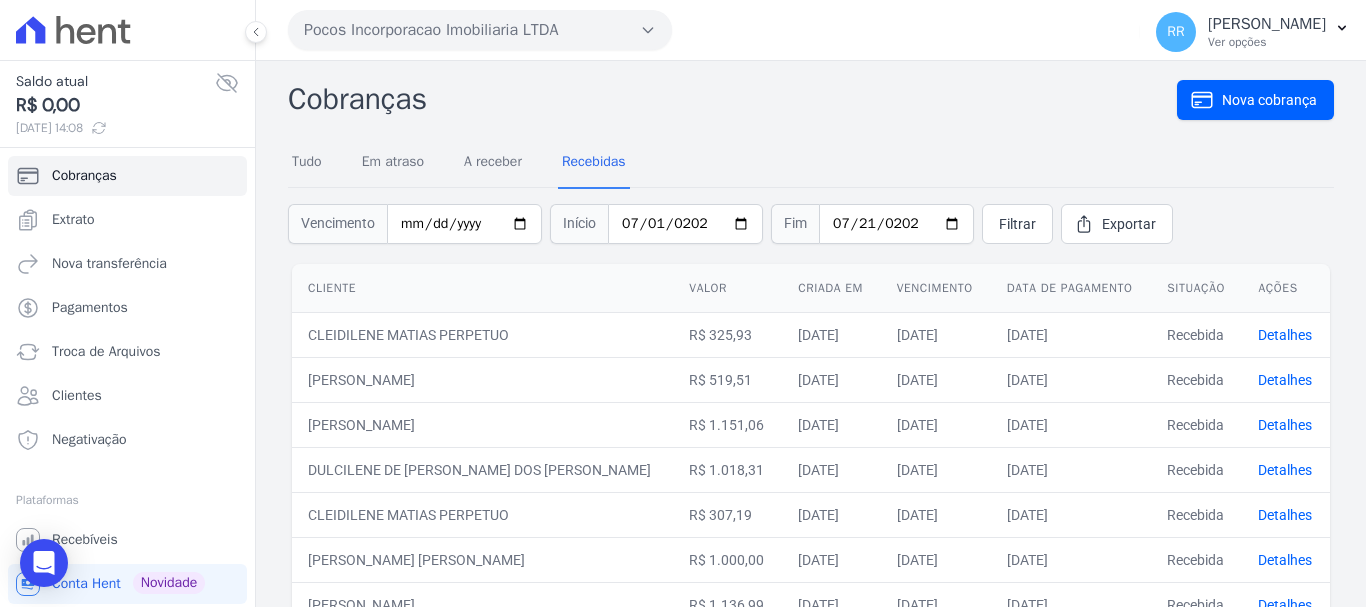 click on "Vencimento
Início
[DATE]
Fim
[DATE]
Filtrar
Exportar" at bounding box center [811, 224] 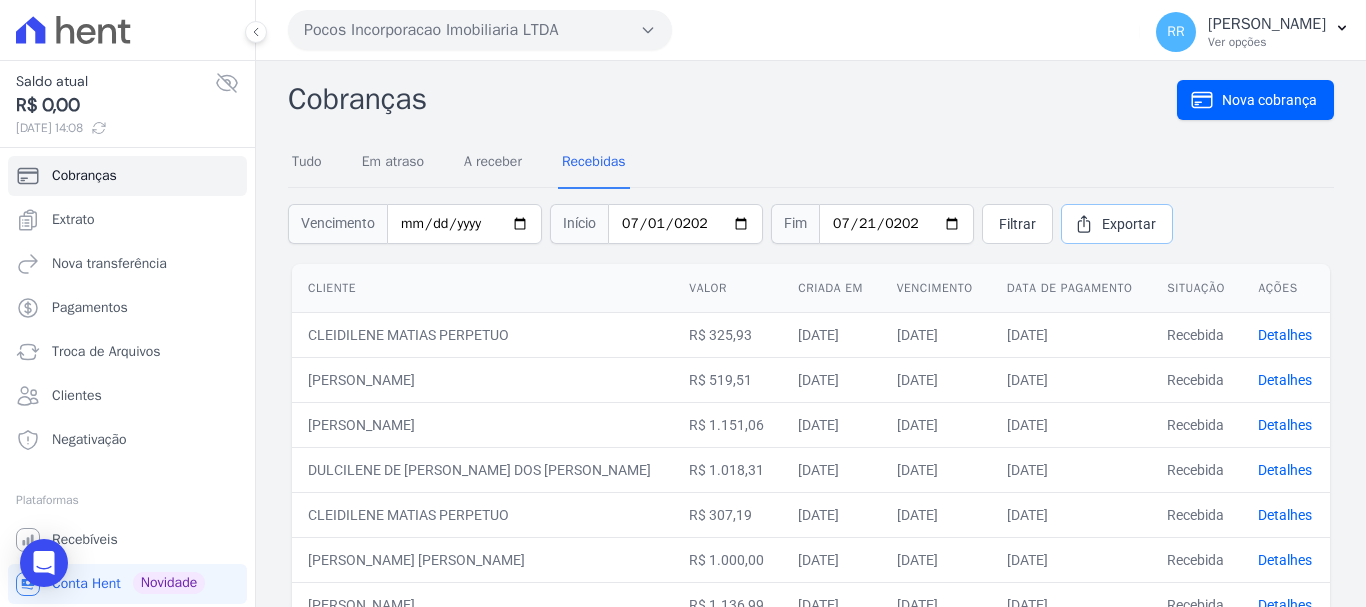 click on "Vencimento
Início
[DATE]
Fim
[DATE]
Filtrar
Exportar" at bounding box center (811, 224) 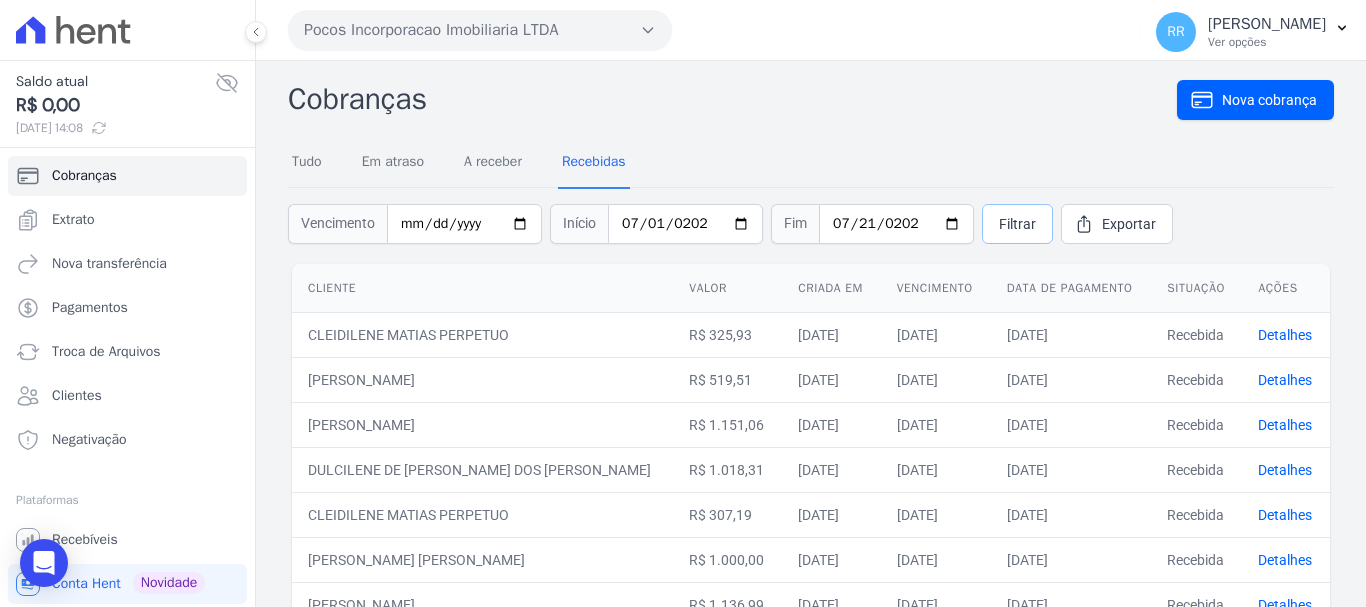 click on "Filtrar" at bounding box center (1017, 224) 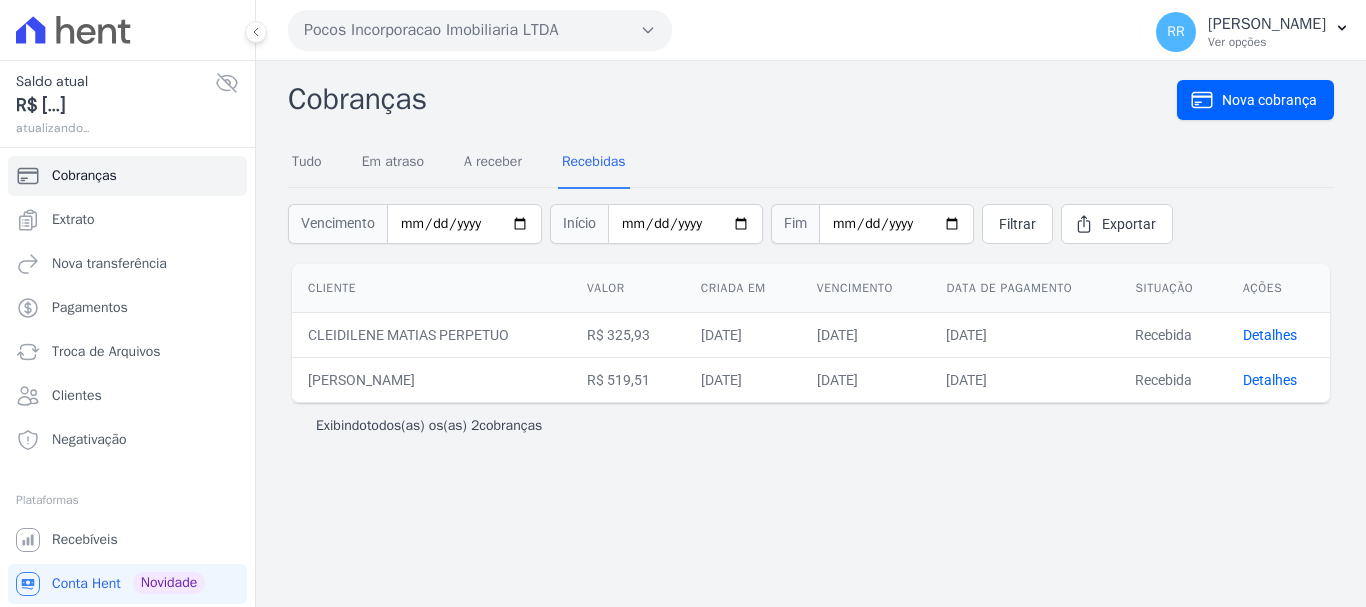scroll, scrollTop: 0, scrollLeft: 0, axis: both 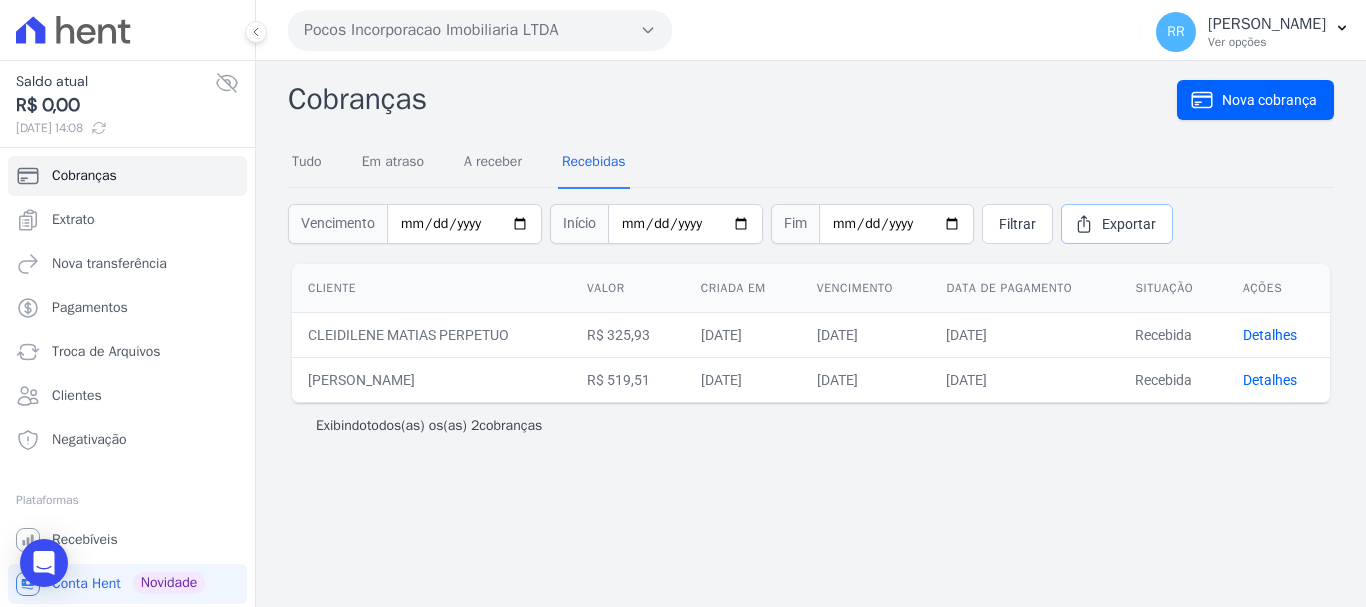 click on "Exportar" at bounding box center (1117, 224) 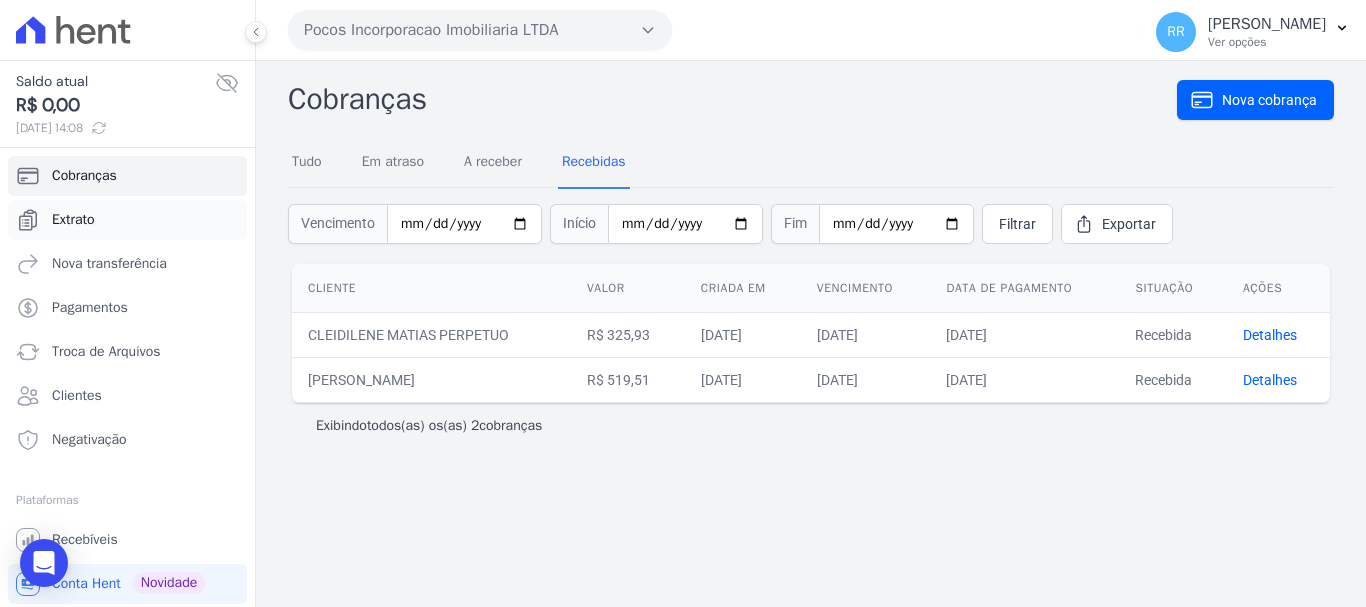 click on "Extrato" at bounding box center (73, 220) 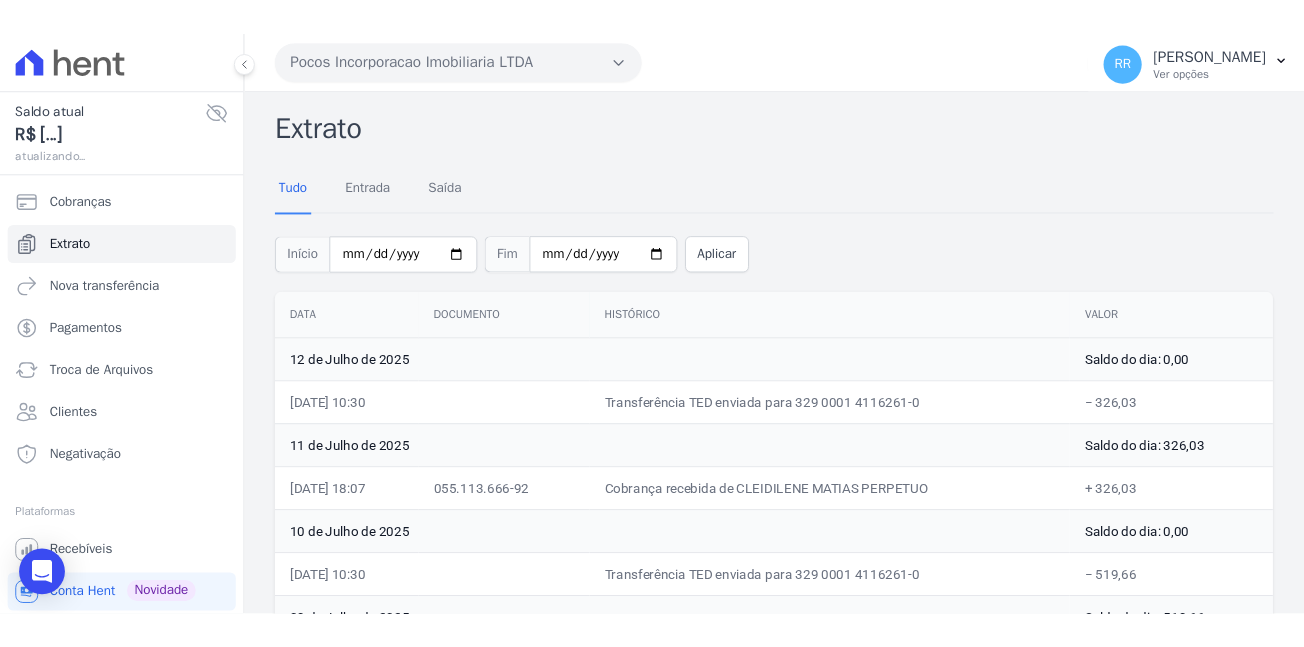 scroll, scrollTop: 88, scrollLeft: 0, axis: vertical 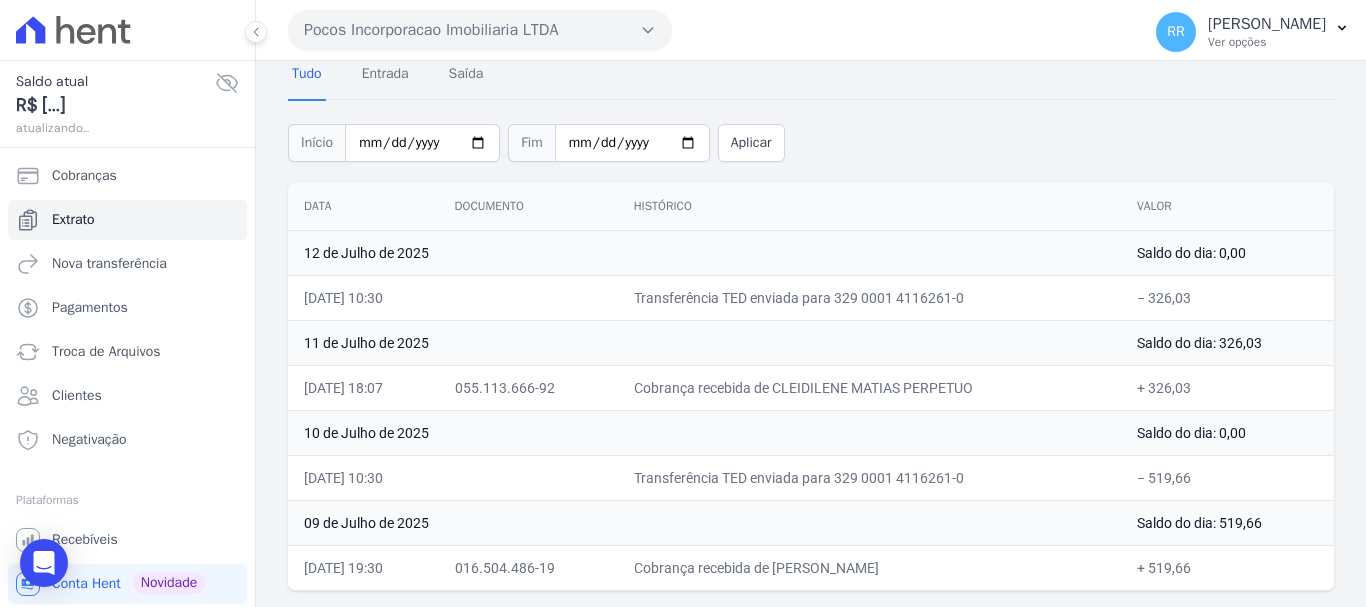 drag, startPoint x: 488, startPoint y: 382, endPoint x: 589, endPoint y: 386, distance: 101.07918 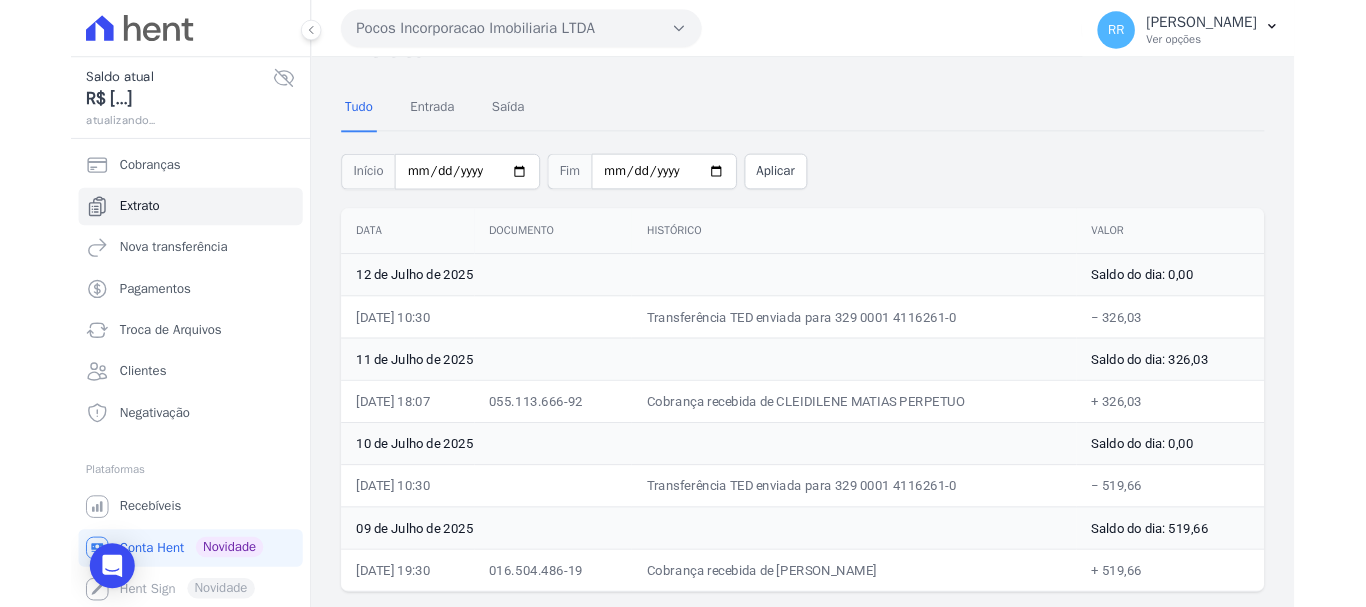 scroll, scrollTop: 88, scrollLeft: 0, axis: vertical 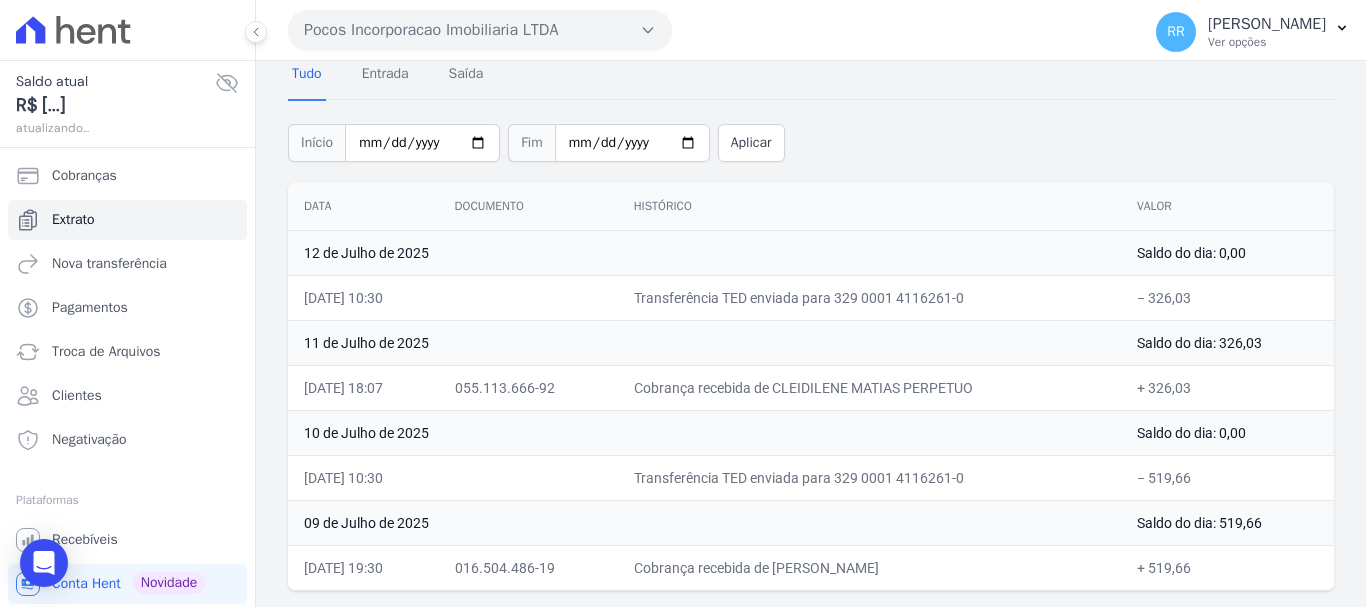 drag, startPoint x: 838, startPoint y: 566, endPoint x: 1152, endPoint y: 571, distance: 314.0398 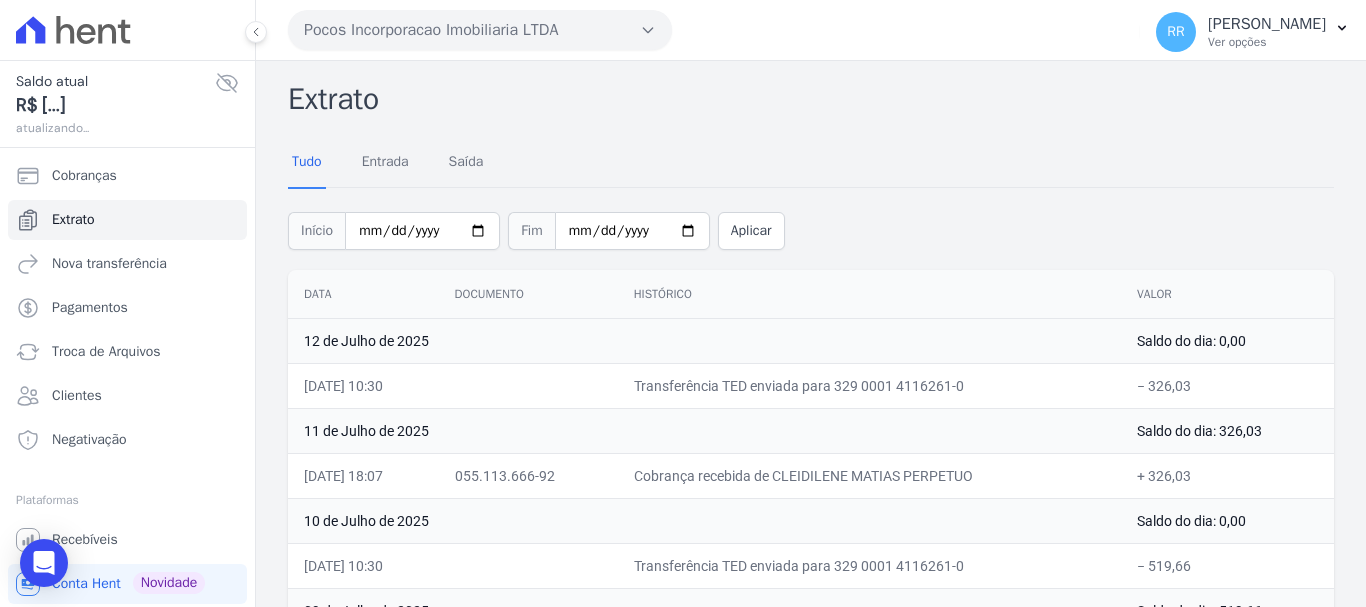 scroll, scrollTop: 88, scrollLeft: 0, axis: vertical 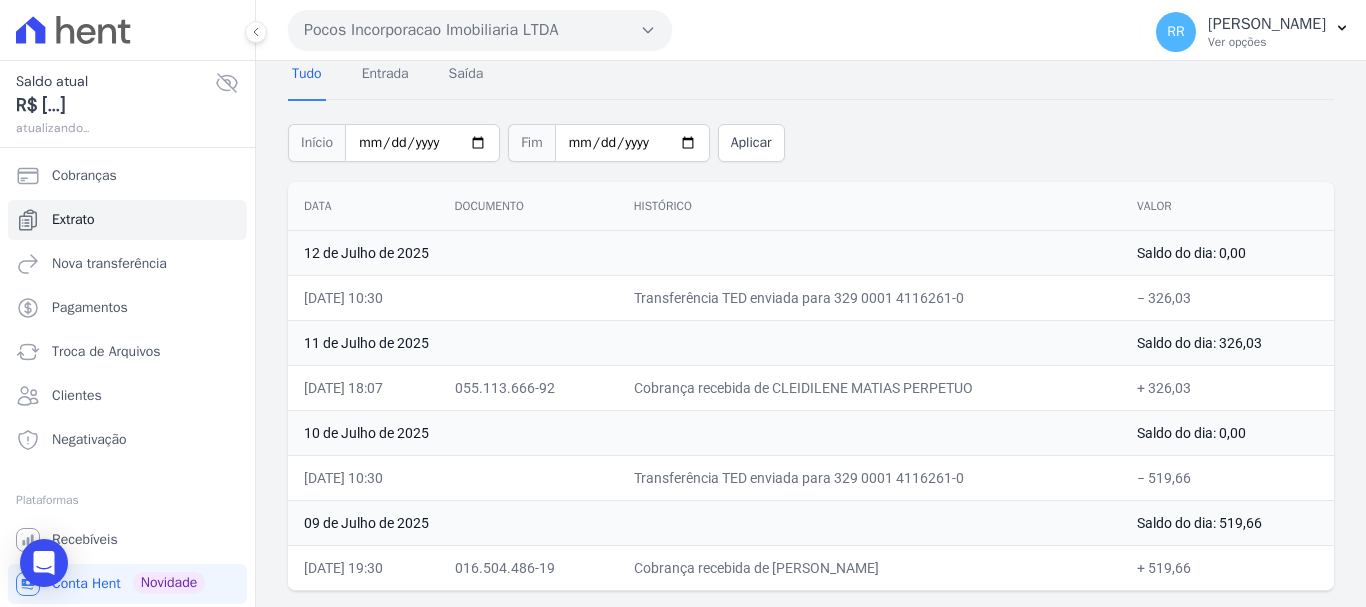 drag, startPoint x: 772, startPoint y: 303, endPoint x: 773, endPoint y: 313, distance: 10.049875 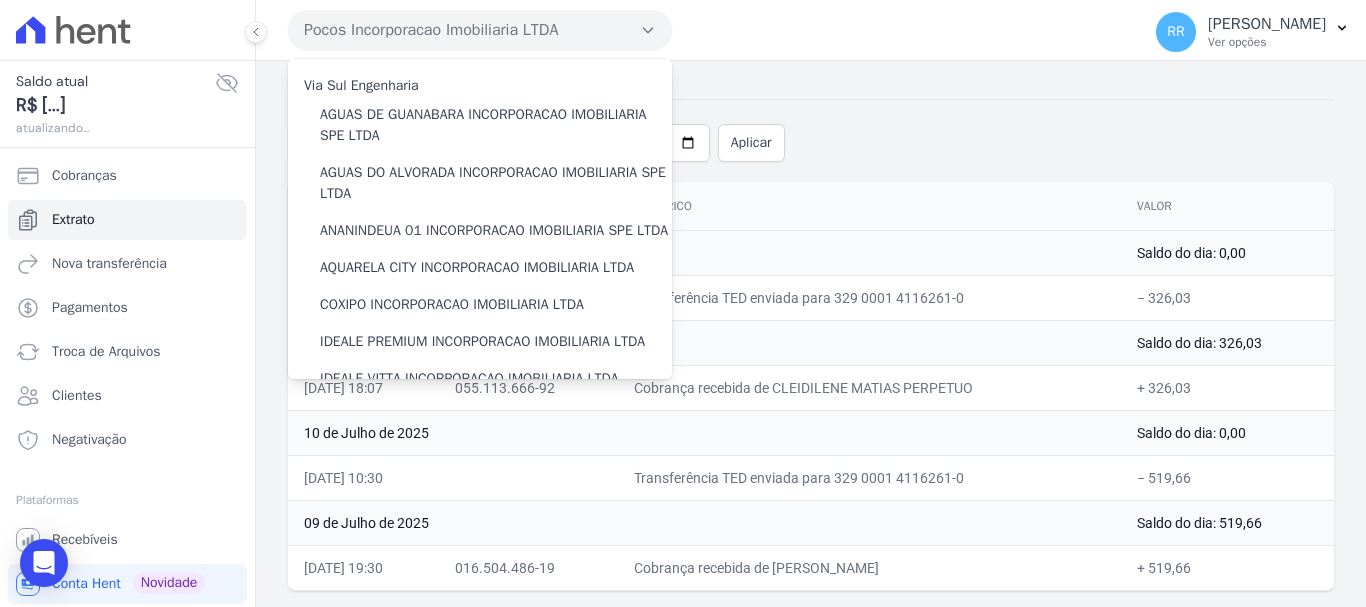 click on "11 de Julho de 2025" at bounding box center [704, 342] 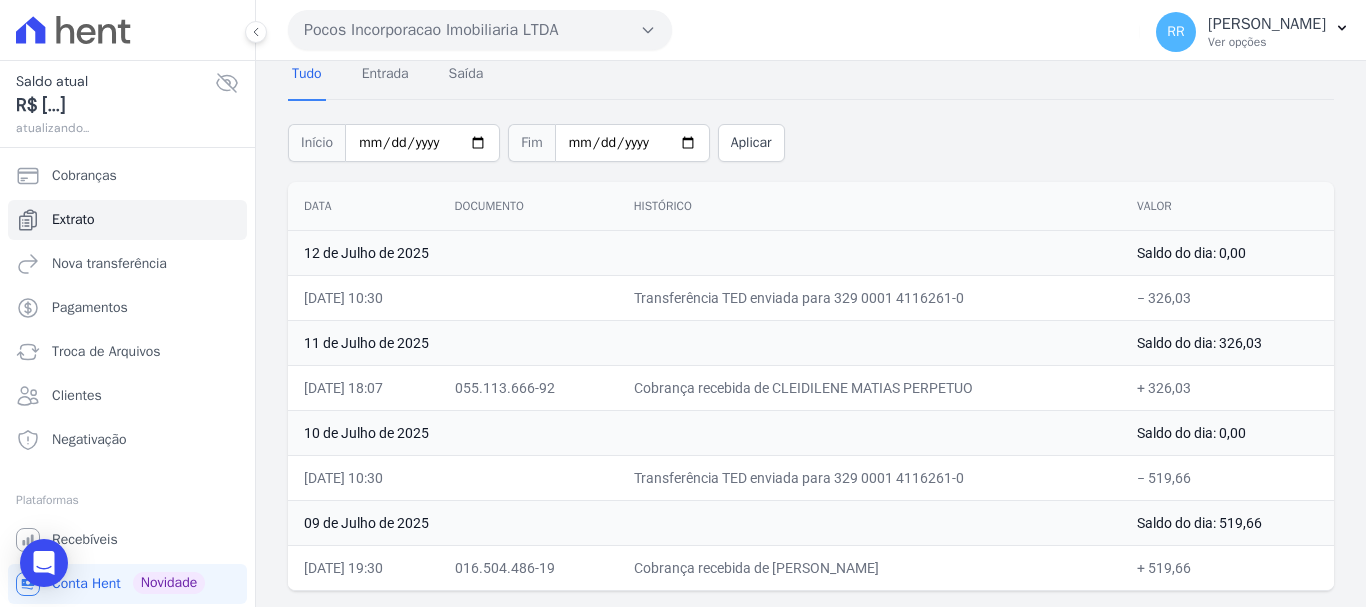 drag, startPoint x: 822, startPoint y: 383, endPoint x: 959, endPoint y: 468, distance: 161.22655 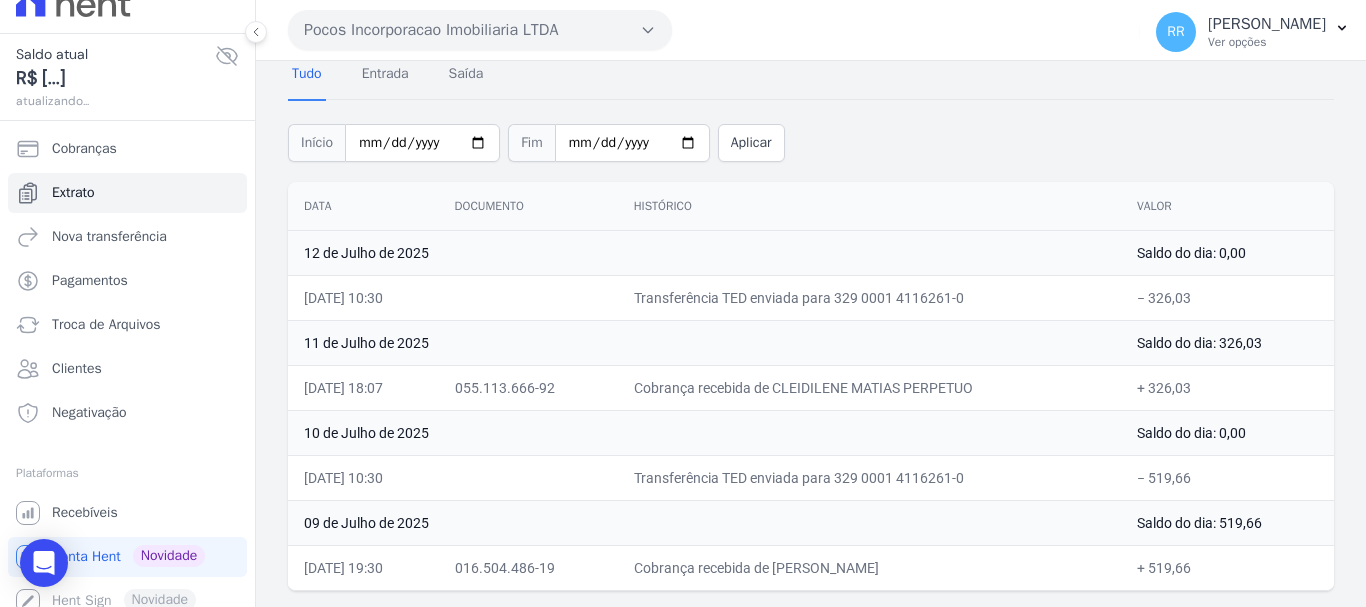 scroll, scrollTop: 41, scrollLeft: 0, axis: vertical 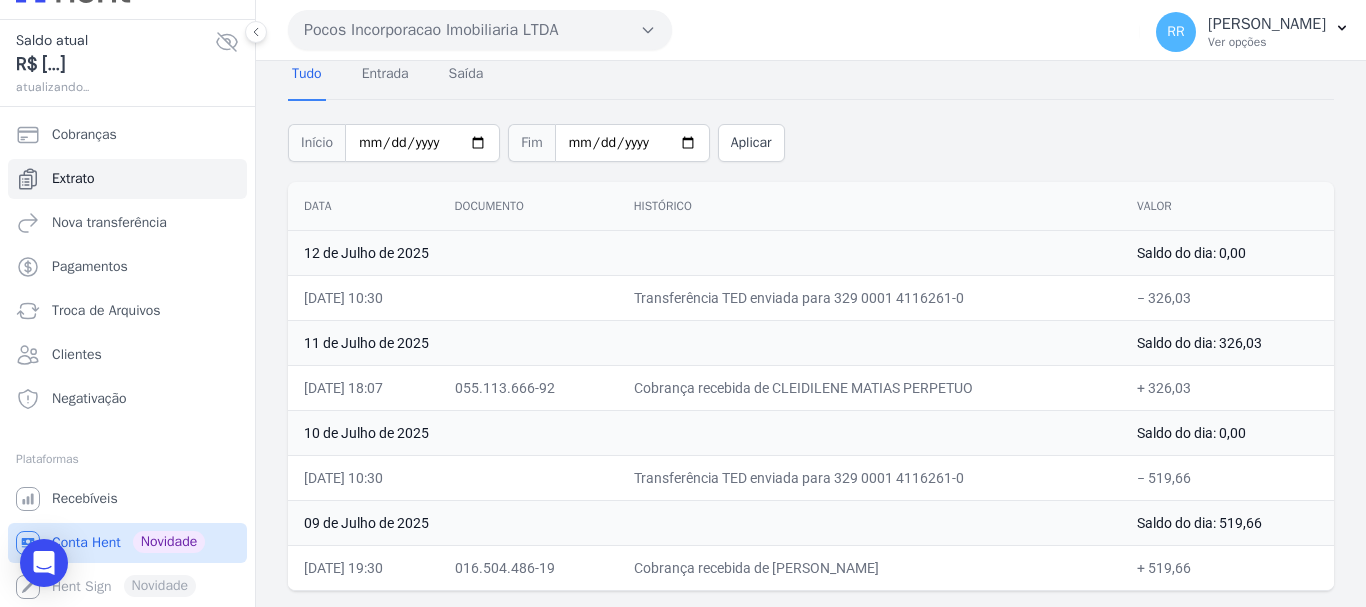 click on "Conta Hent" at bounding box center [86, 543] 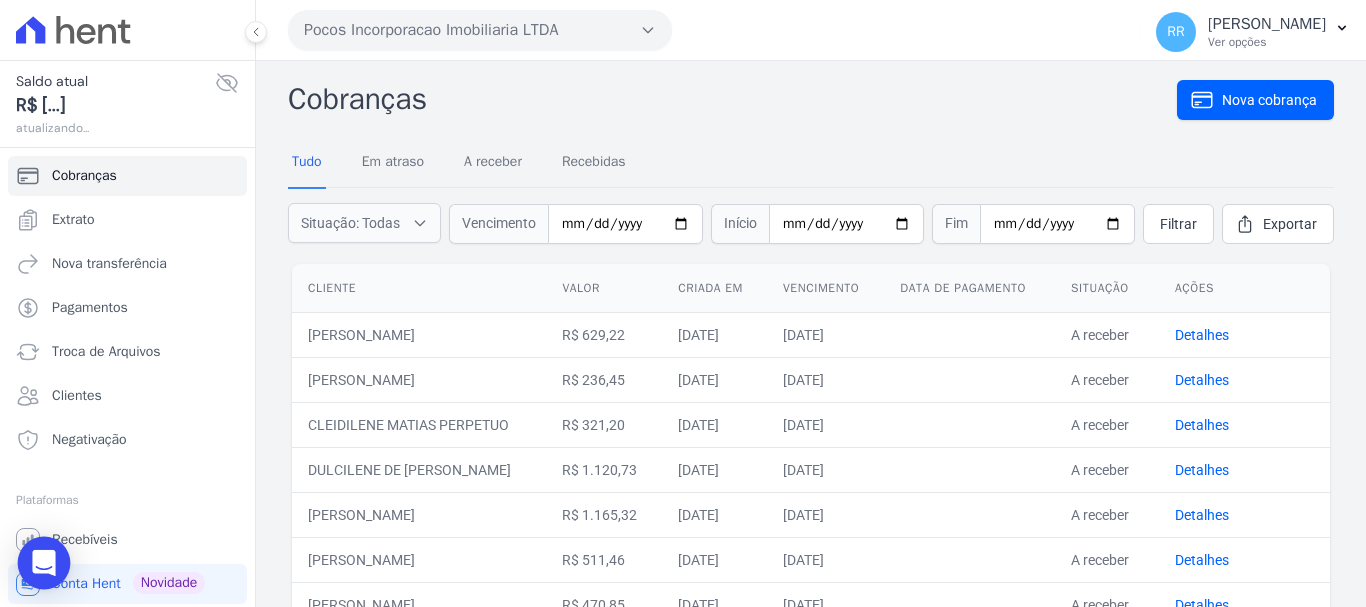 click 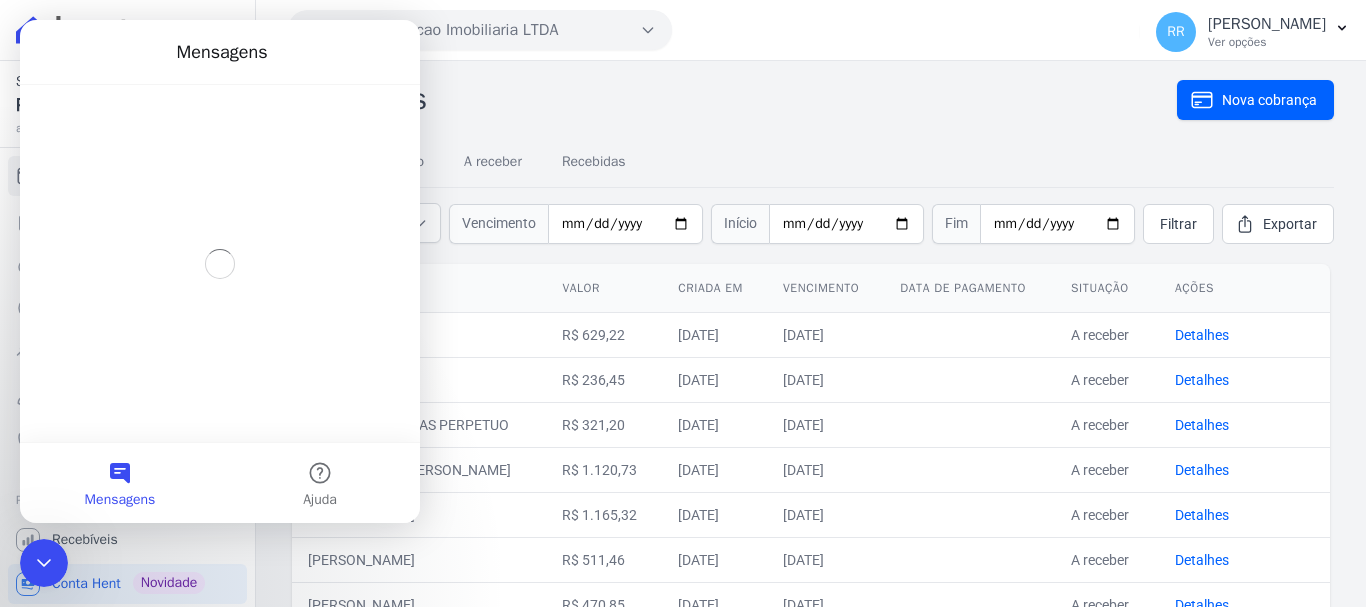 scroll, scrollTop: 0, scrollLeft: 0, axis: both 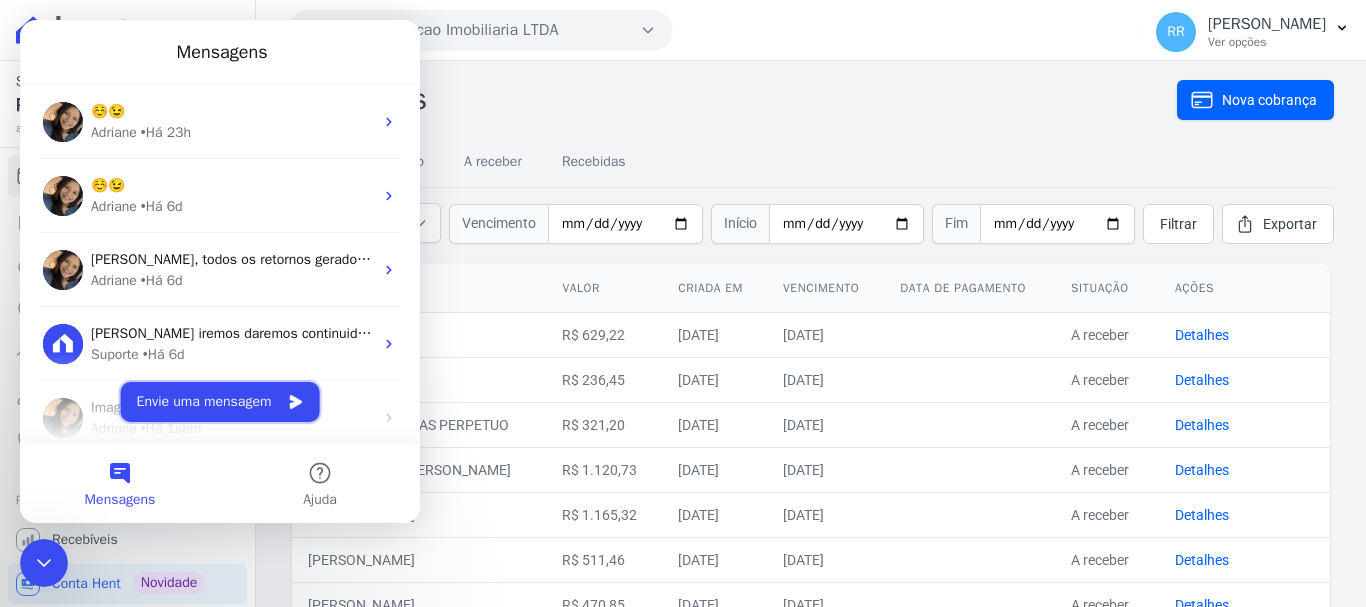 click on "Envie uma mensagem" at bounding box center [220, 402] 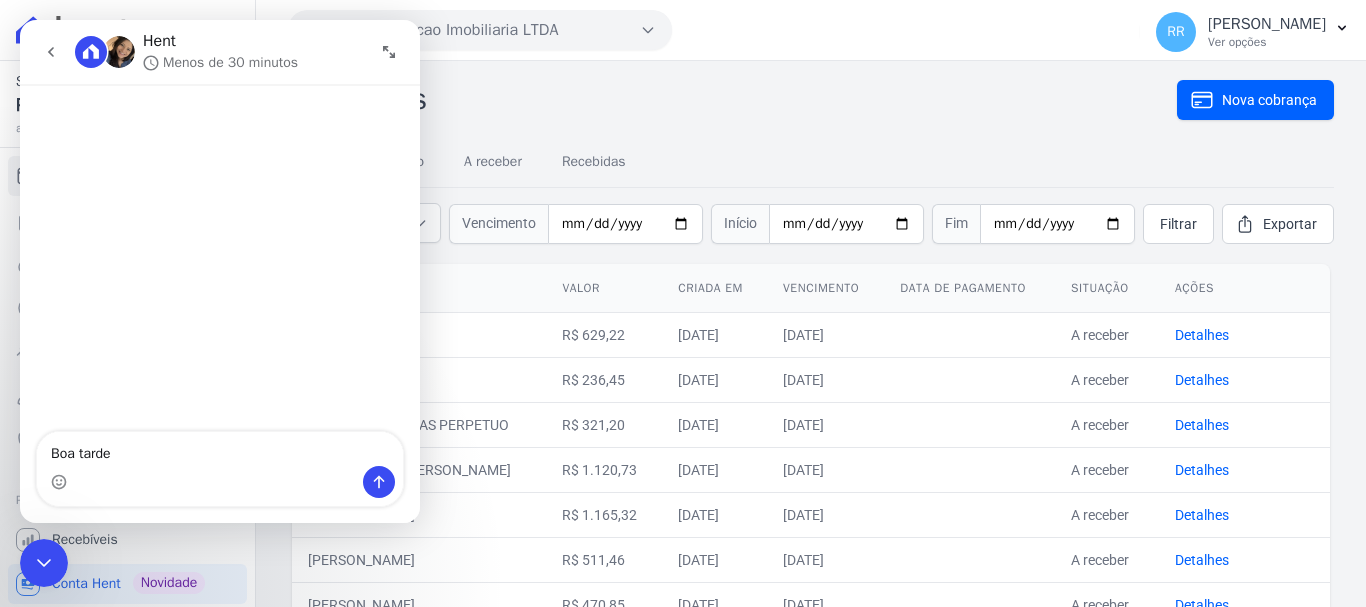 type on "Boa tarde" 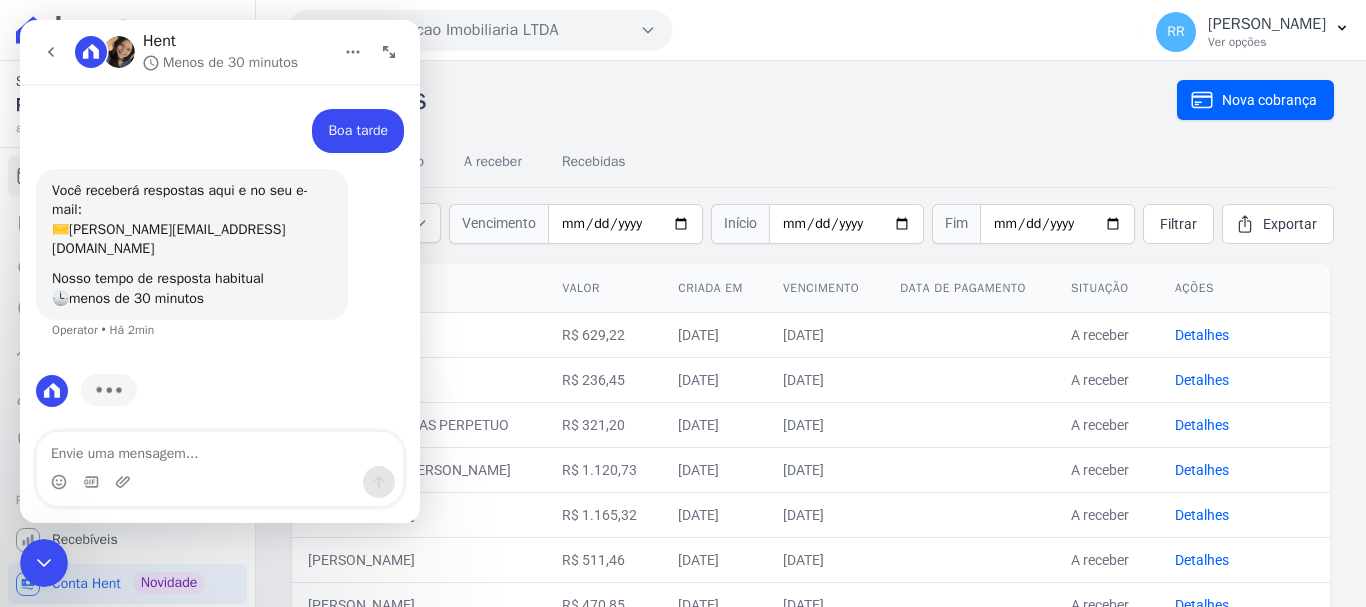 scroll, scrollTop: 44, scrollLeft: 0, axis: vertical 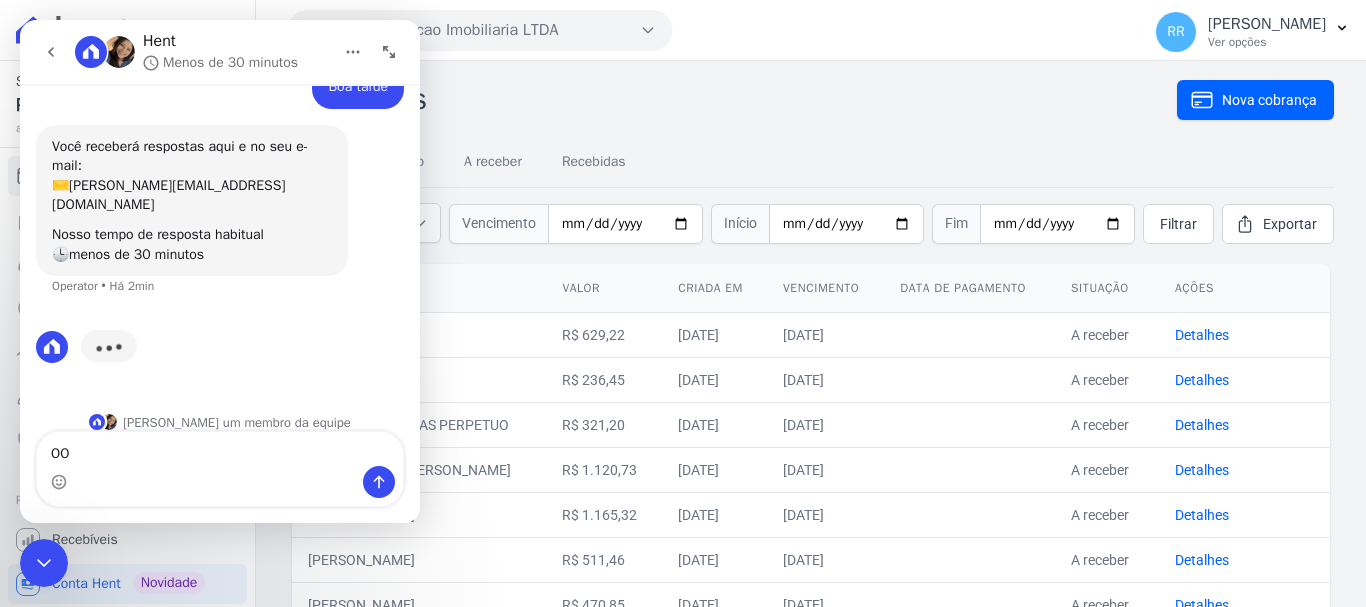 type on "O" 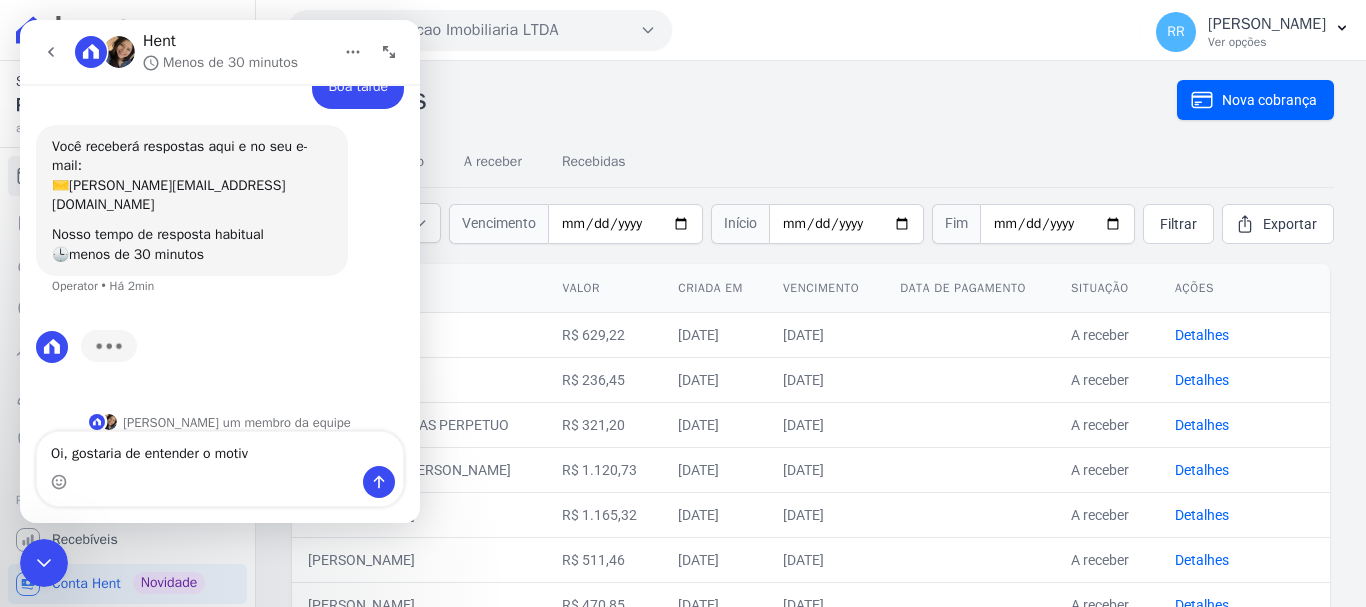 scroll, scrollTop: 0, scrollLeft: 0, axis: both 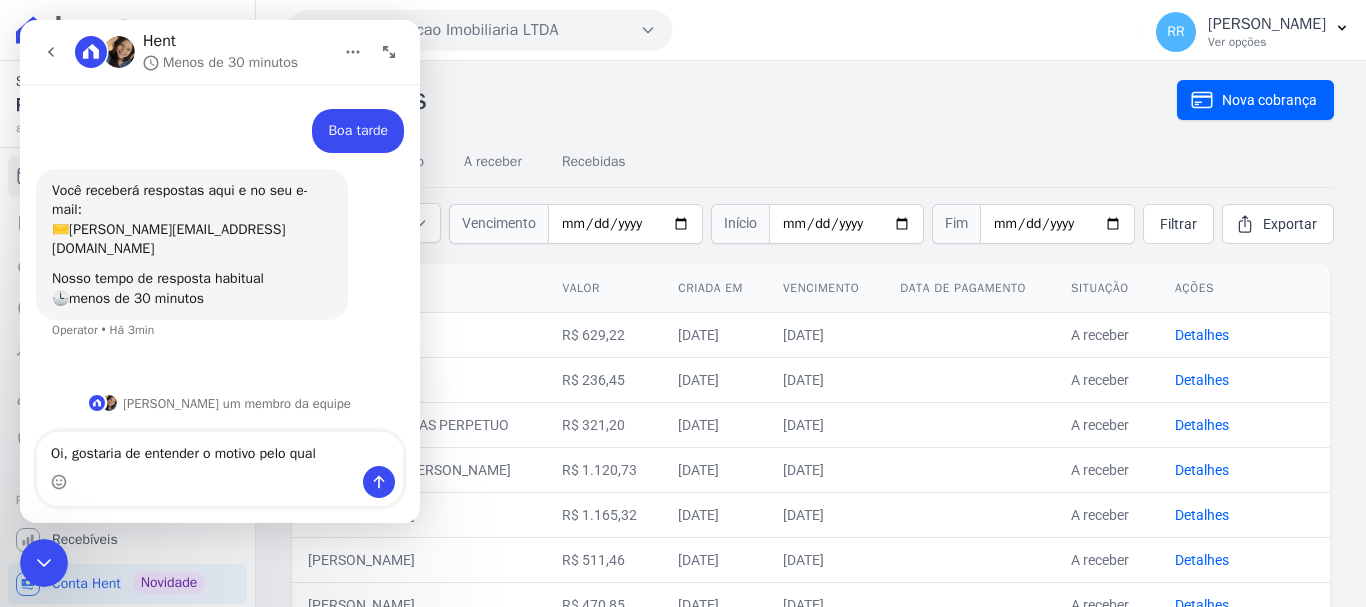 type on "Oi, gostaria de entender o motivo pelo qual" 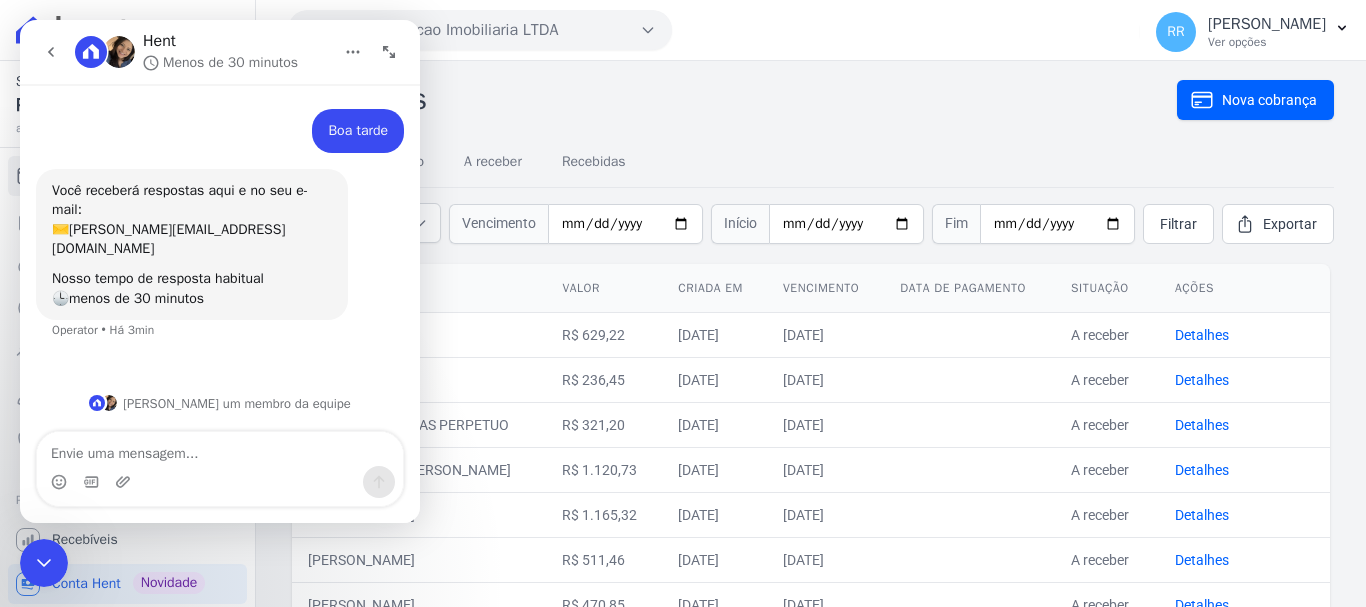 scroll, scrollTop: 300, scrollLeft: 0, axis: vertical 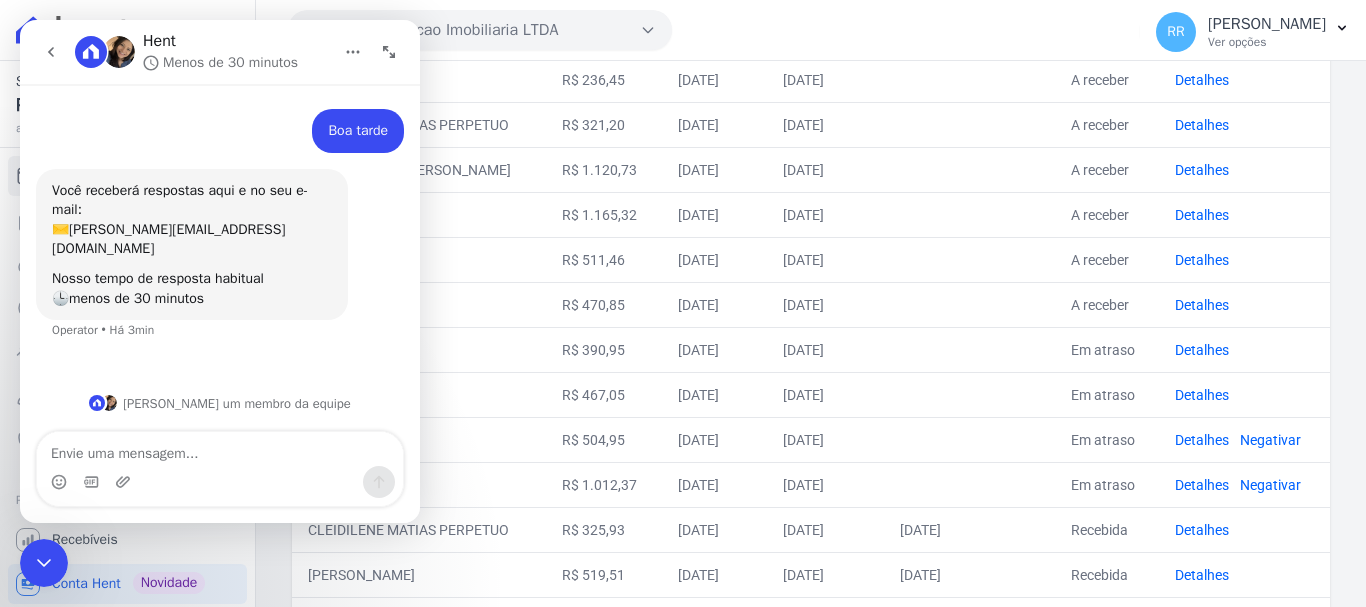 click on "Aguardando um membro da equipe" at bounding box center [220, 403] 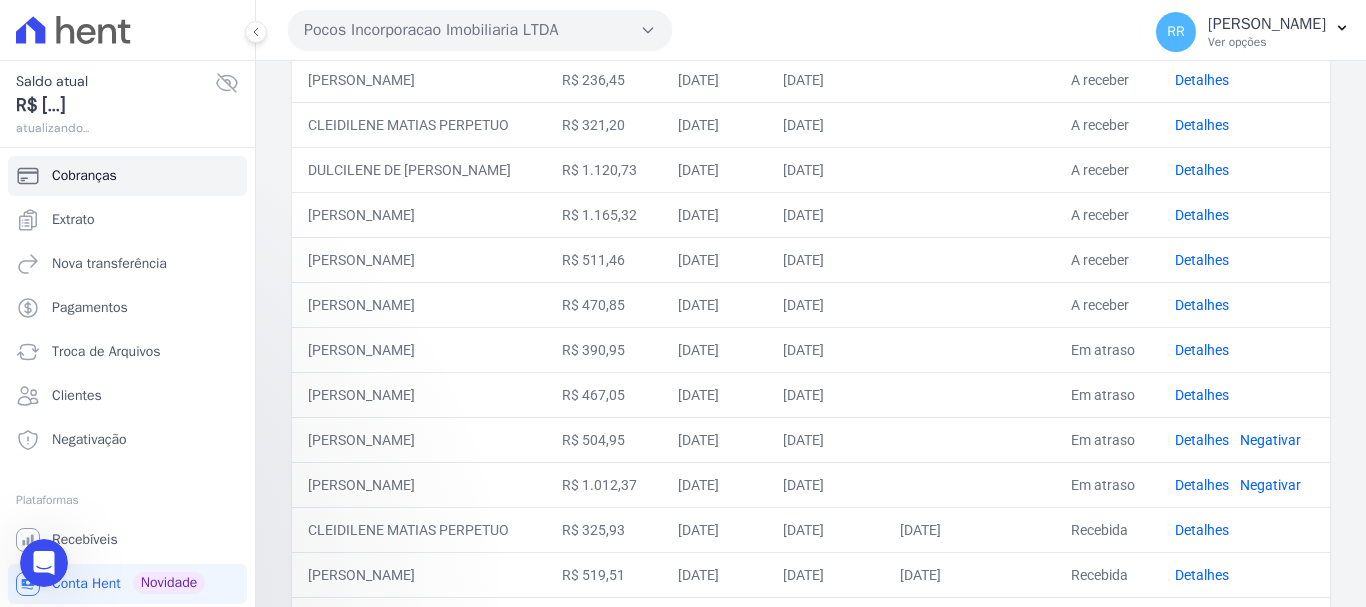 scroll, scrollTop: 0, scrollLeft: 0, axis: both 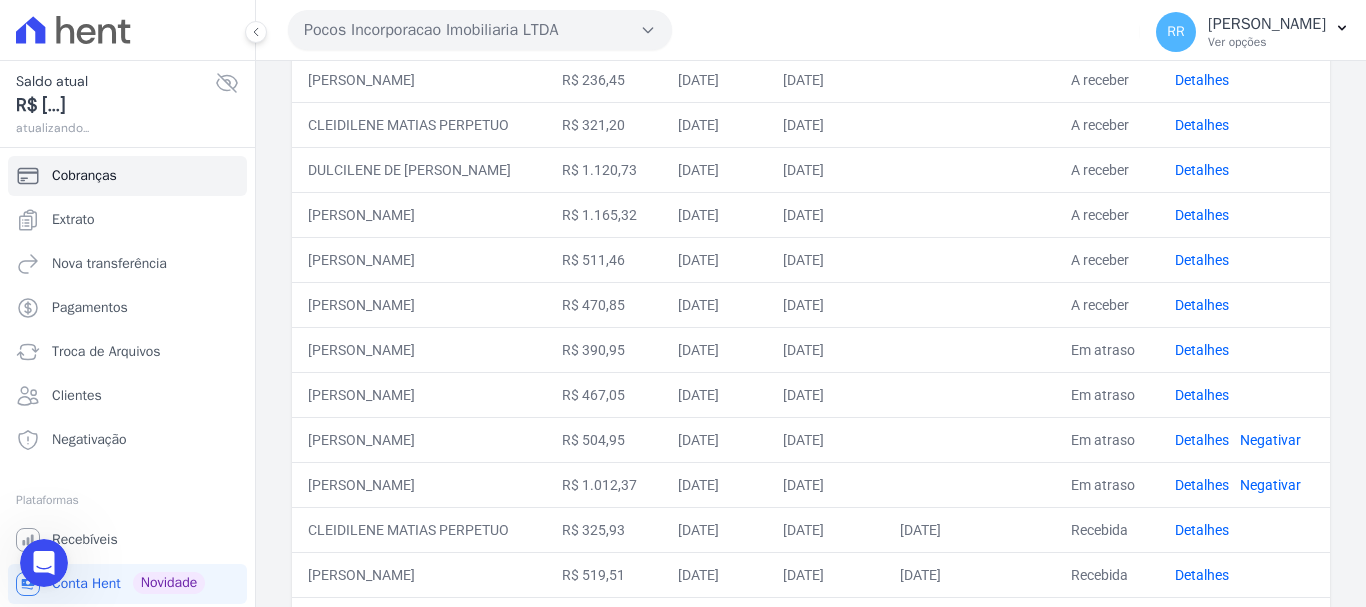 drag, startPoint x: 64, startPoint y: 565, endPoint x: 50, endPoint y: 540, distance: 28.653097 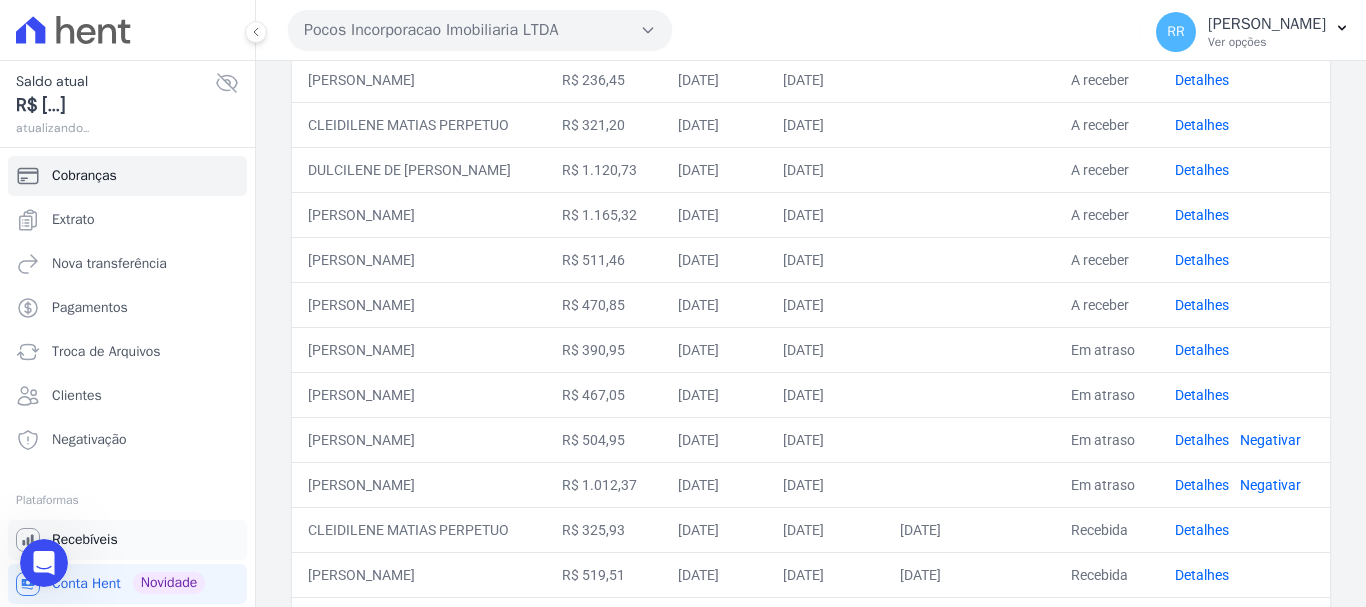 scroll, scrollTop: 0, scrollLeft: 0, axis: both 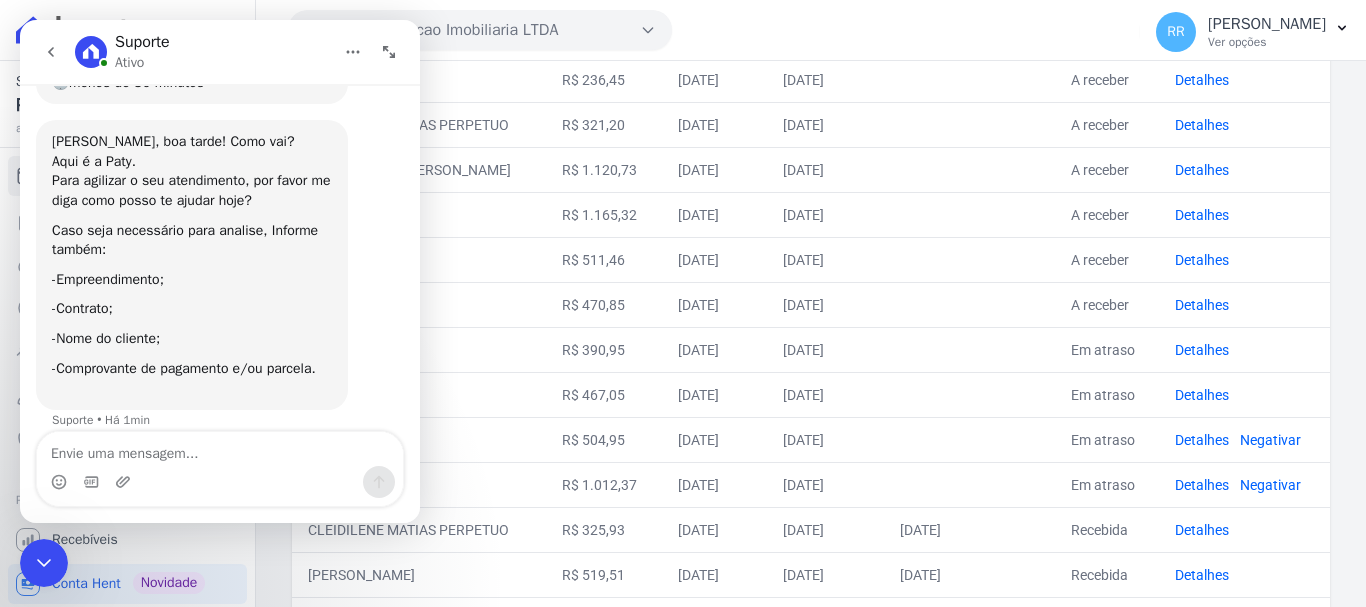 click on "Você receberá respostas aqui e no seu e-mail: ✉️  renato.rodrigues@viasul.com Nosso tempo de resposta habitual 🕒  menos de 30 minutos Operator    •   Há 4min" at bounding box center (220, 37) 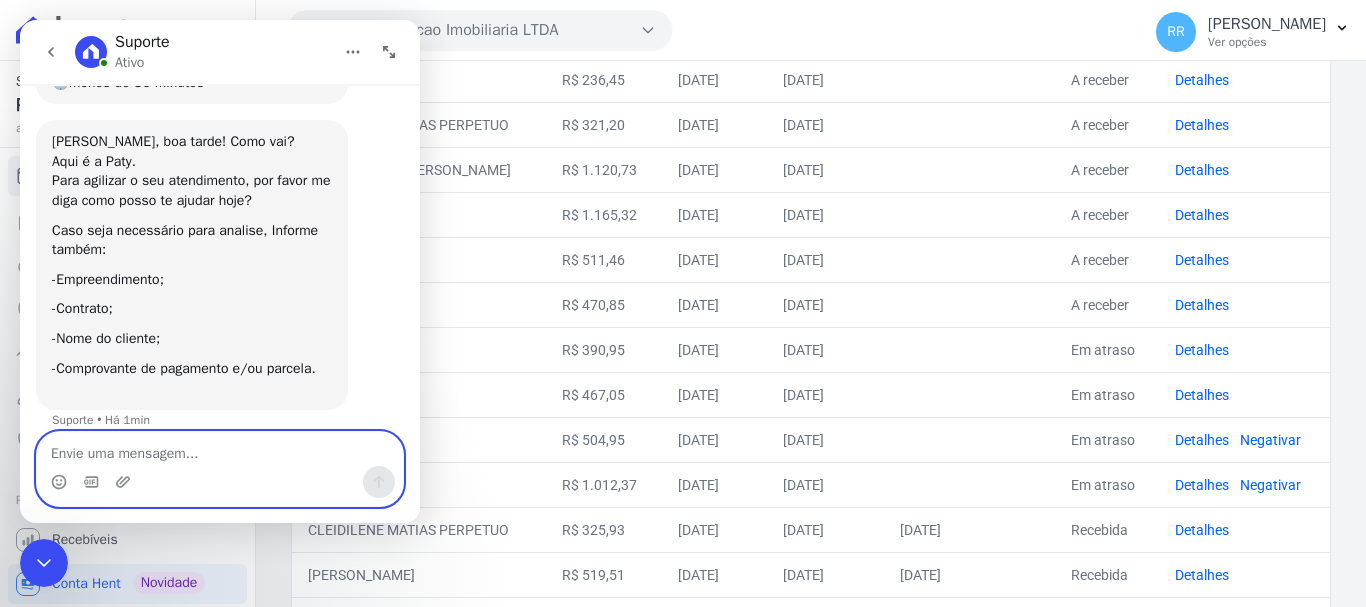 click at bounding box center [220, 449] 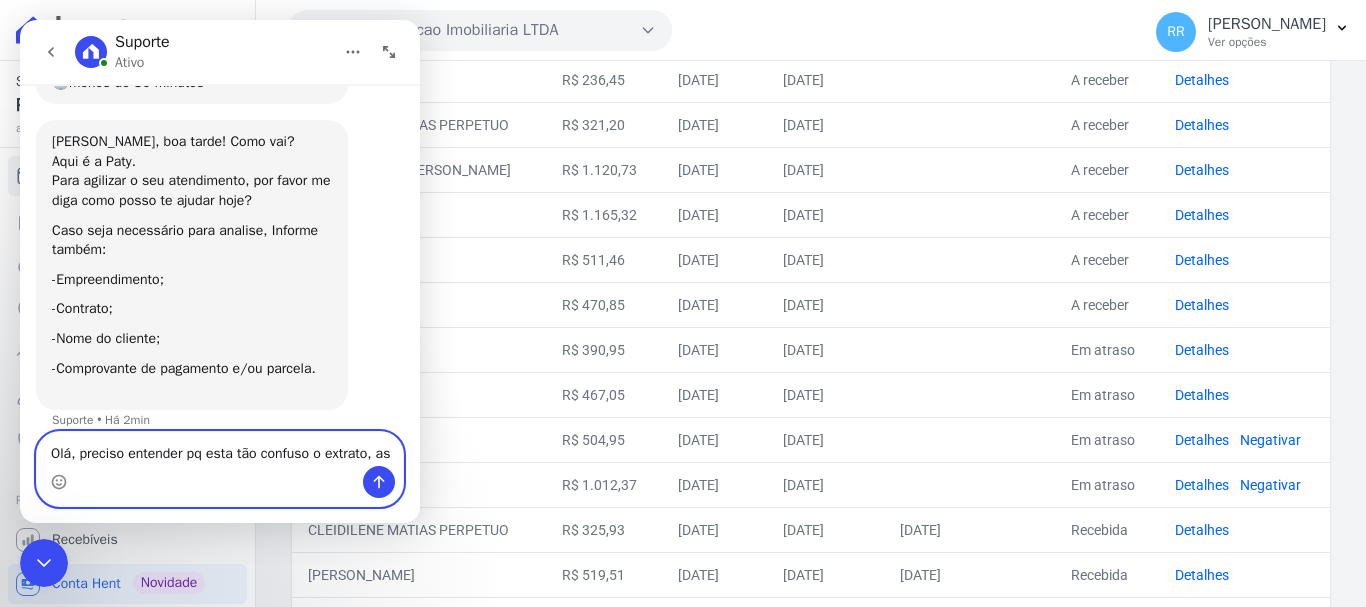 scroll, scrollTop: 236, scrollLeft: 0, axis: vertical 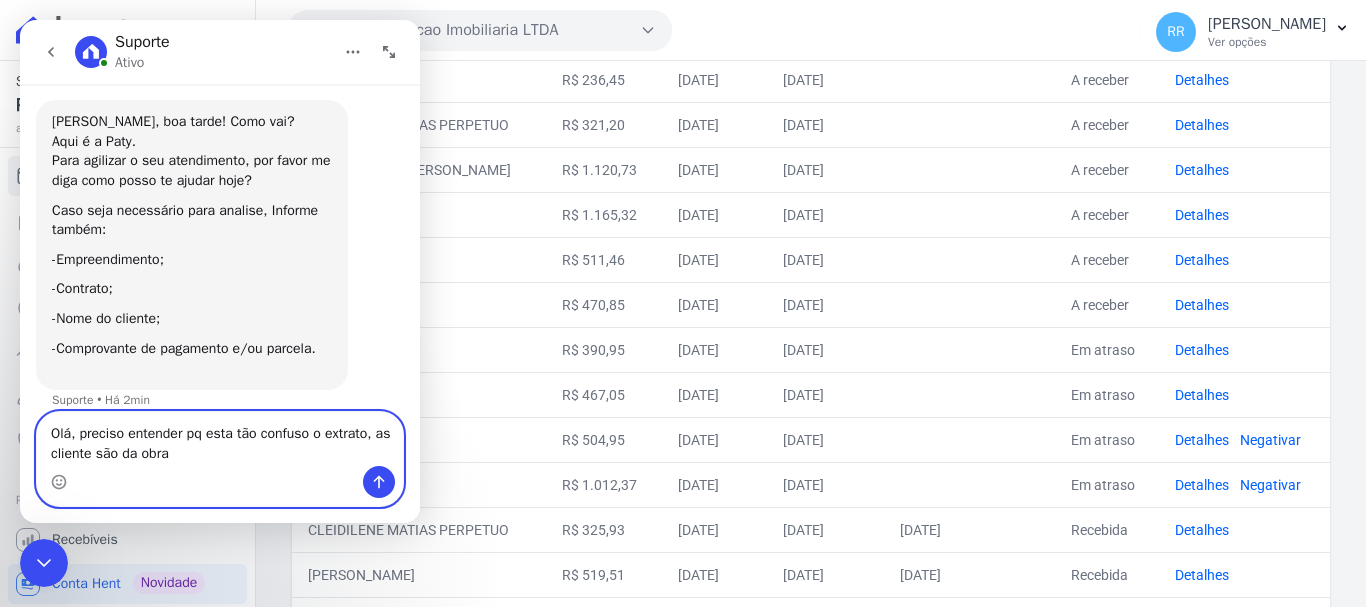click on "Olá, preciso entender pq esta tão confuso o extrato, as   cliente são da obra" at bounding box center [220, 439] 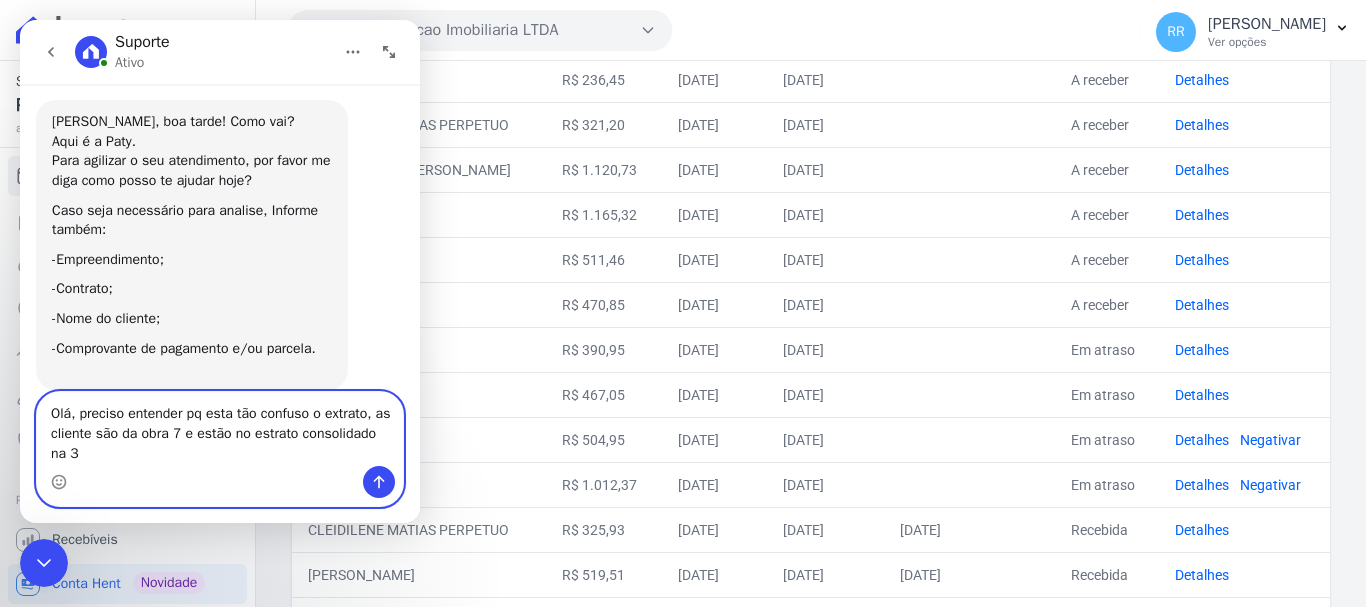 scroll, scrollTop: 256, scrollLeft: 0, axis: vertical 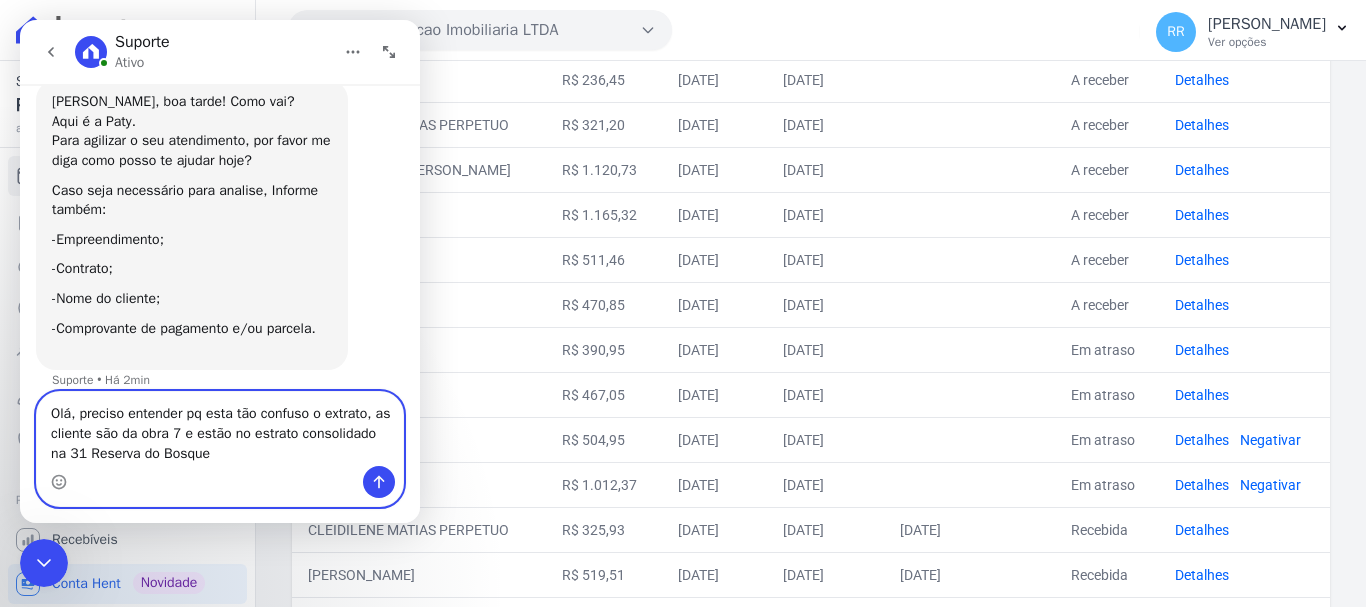 type on "Olá, preciso entender pq esta tão confuso o extrato, as   cliente são da obra 7 e estão no estrato consolidado na 31 Reserva do Bosque" 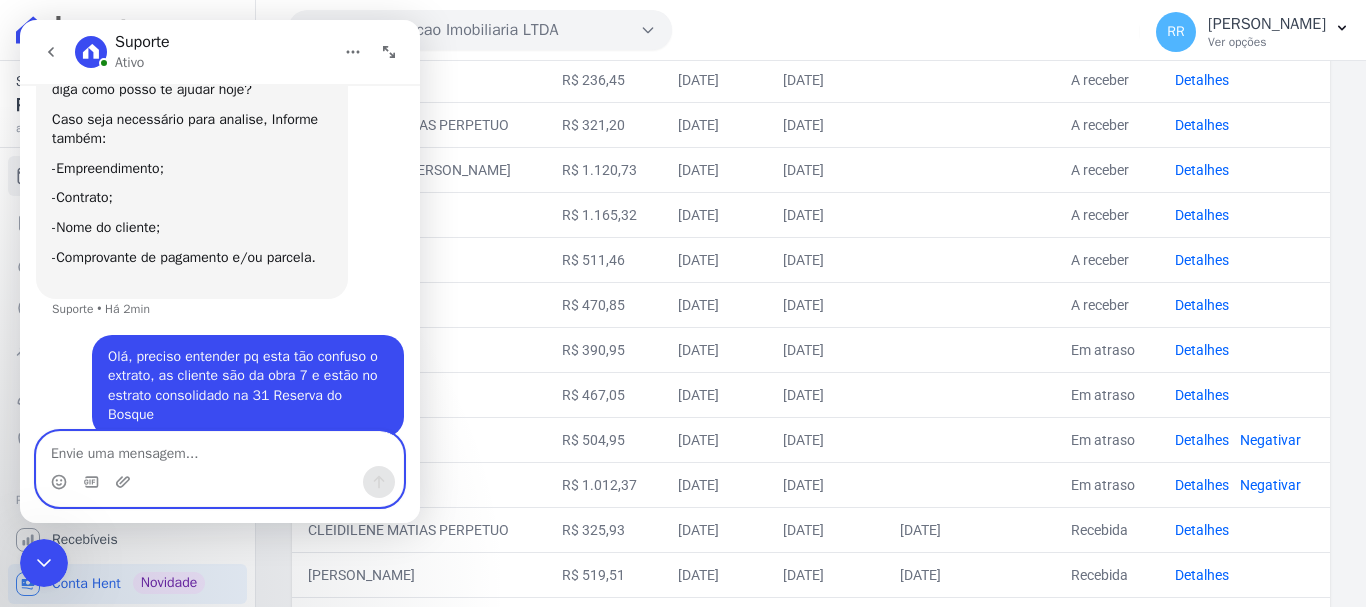 scroll, scrollTop: 334, scrollLeft: 0, axis: vertical 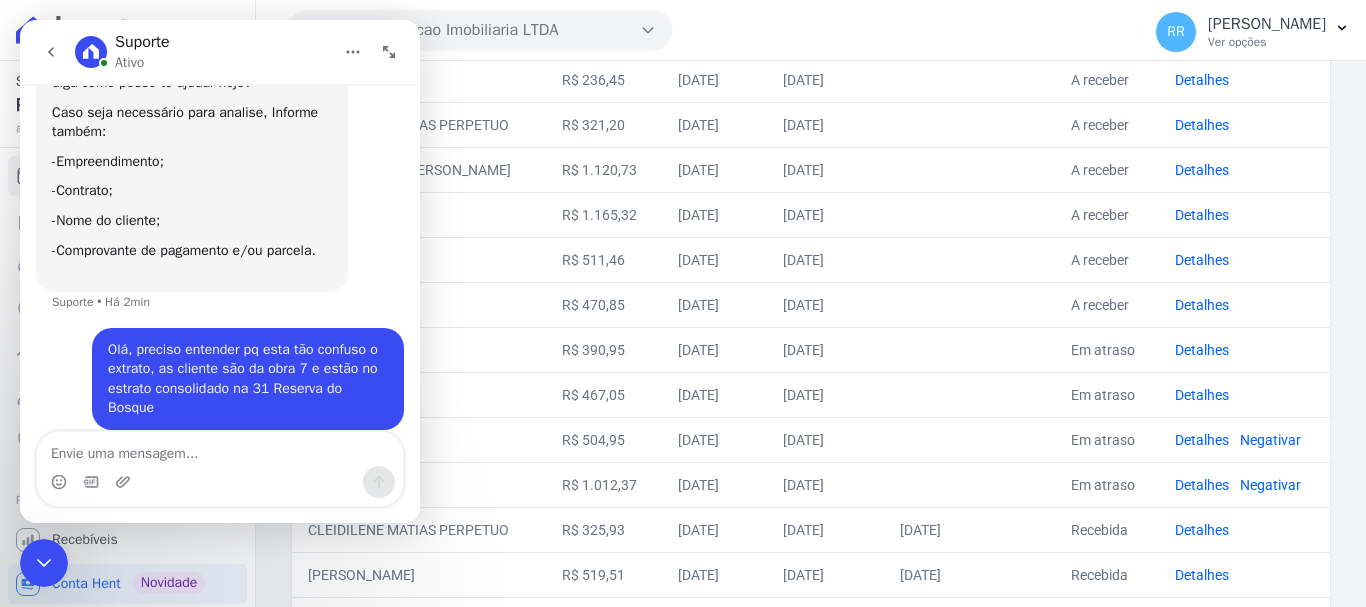 click on "[DATE]" at bounding box center [714, 349] 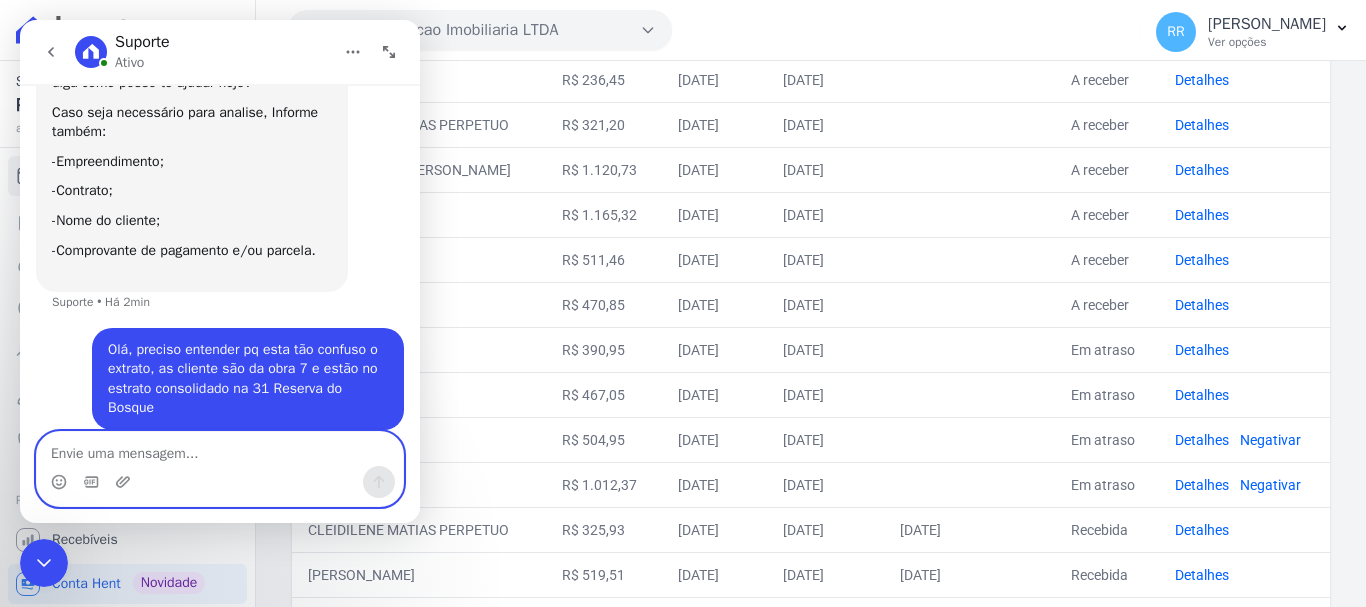 click at bounding box center (220, 449) 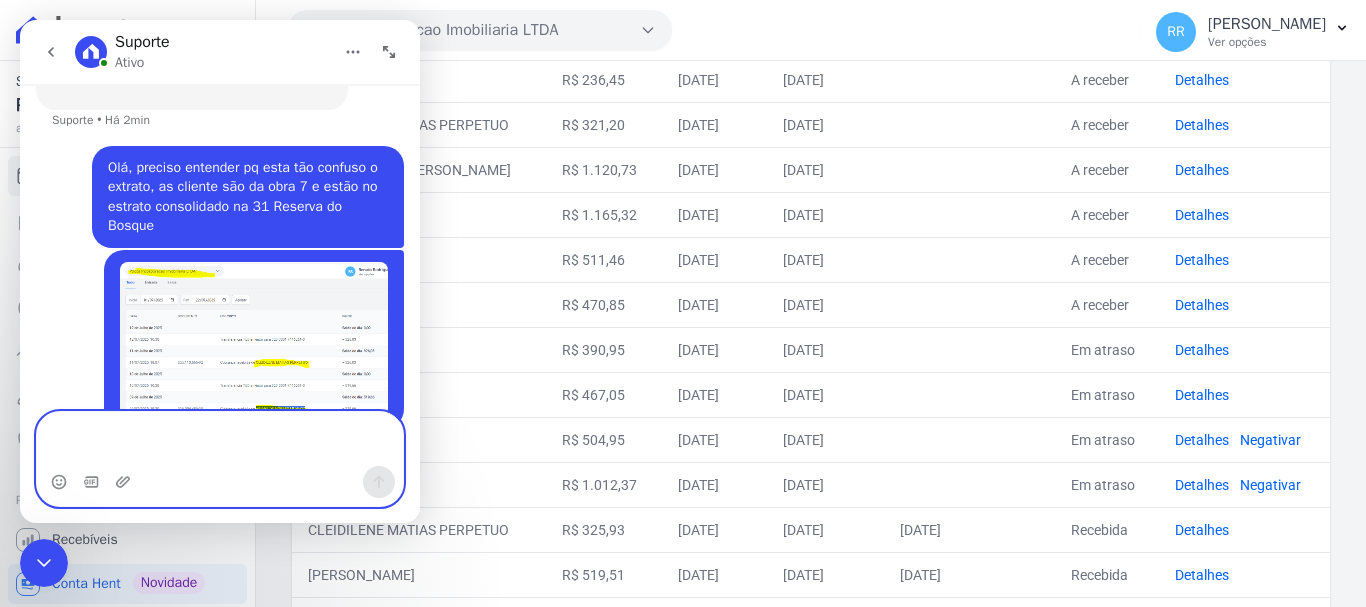 scroll, scrollTop: 536, scrollLeft: 0, axis: vertical 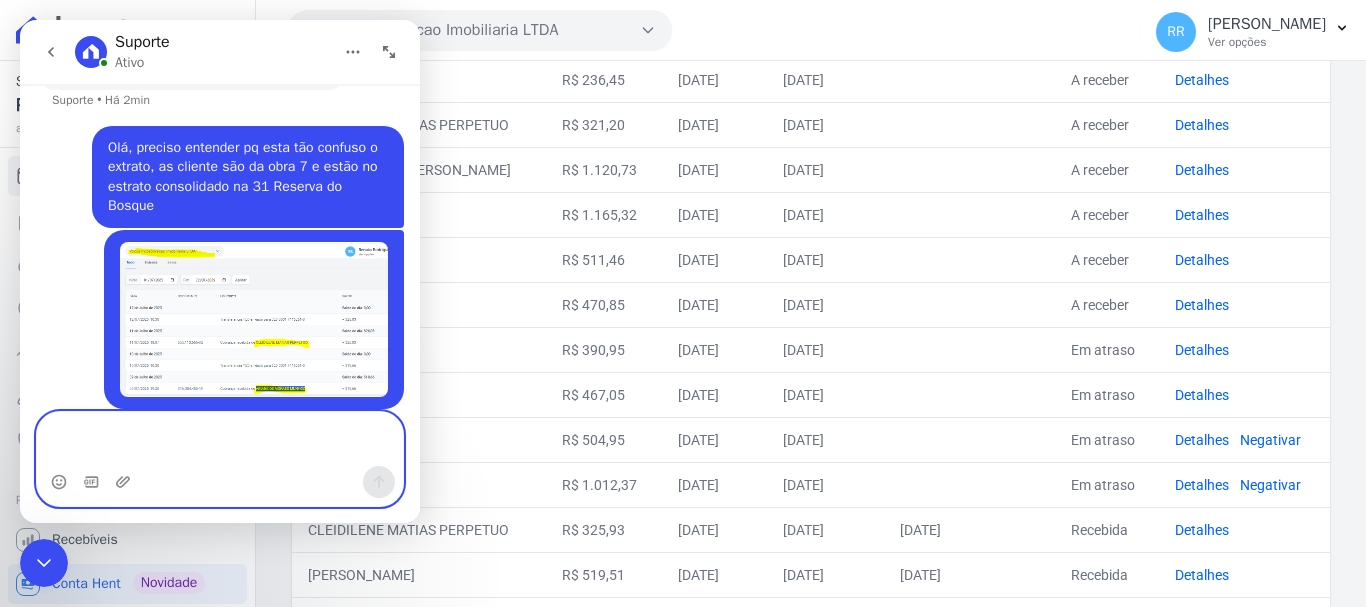 type 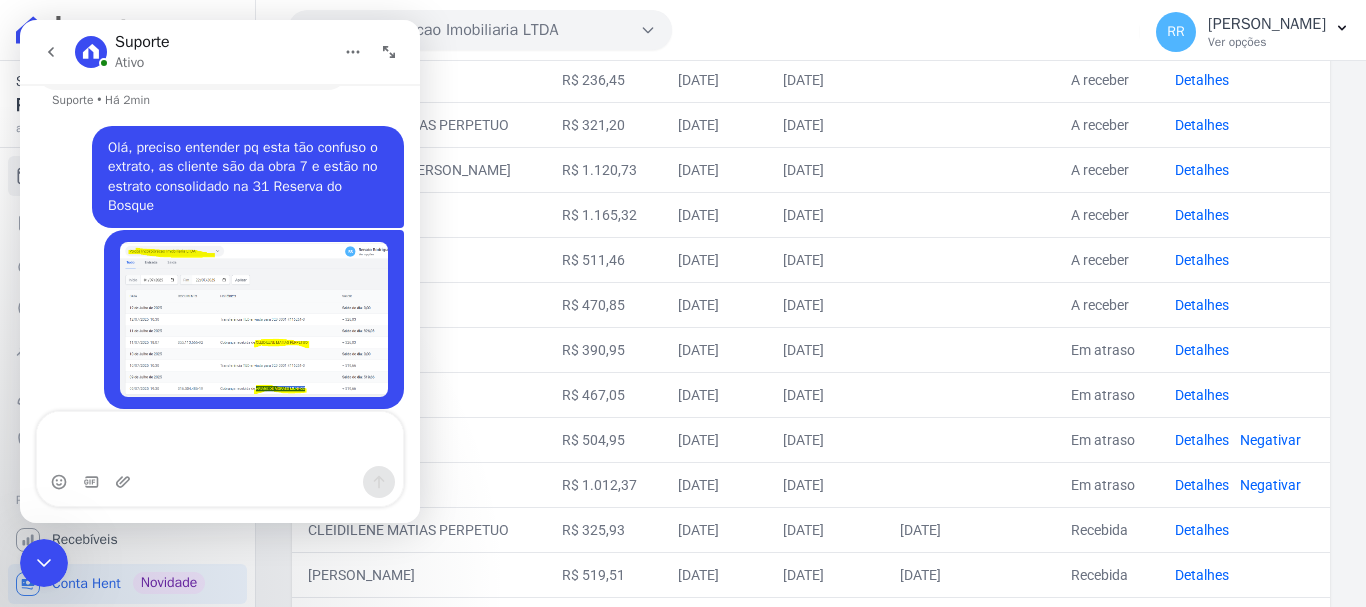 click on "[PERSON_NAME] [PERSON_NAME]" at bounding box center (419, 79) 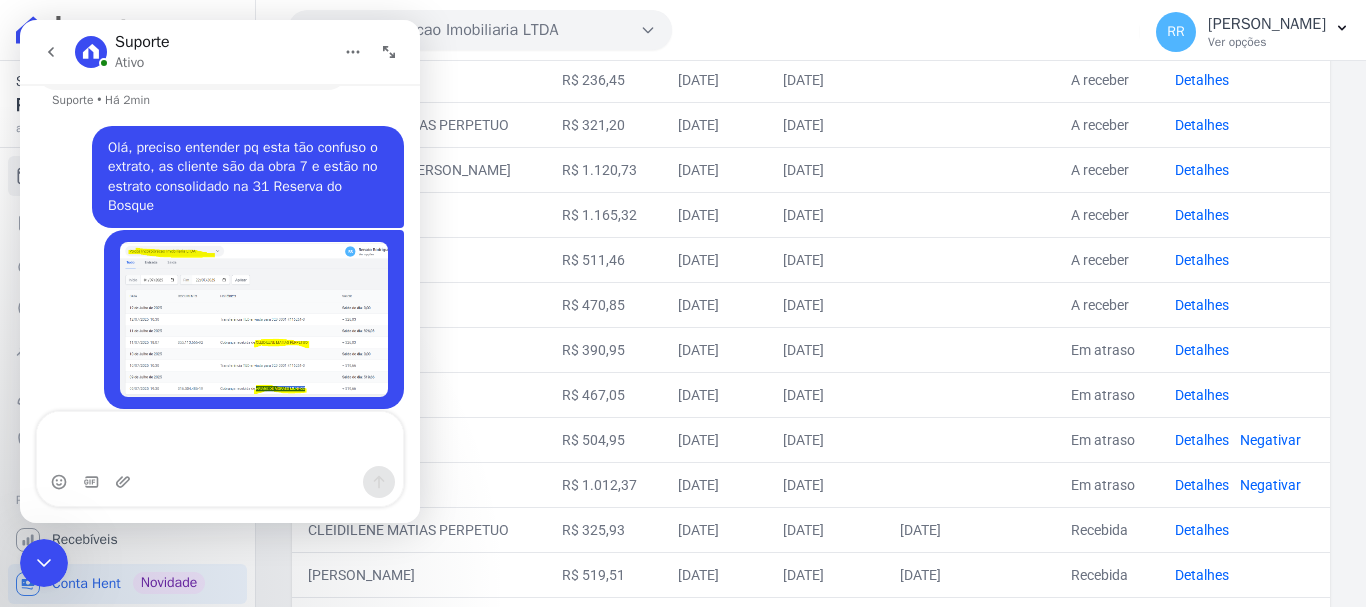 drag, startPoint x: 42, startPoint y: 562, endPoint x: 164, endPoint y: 991, distance: 446.0101 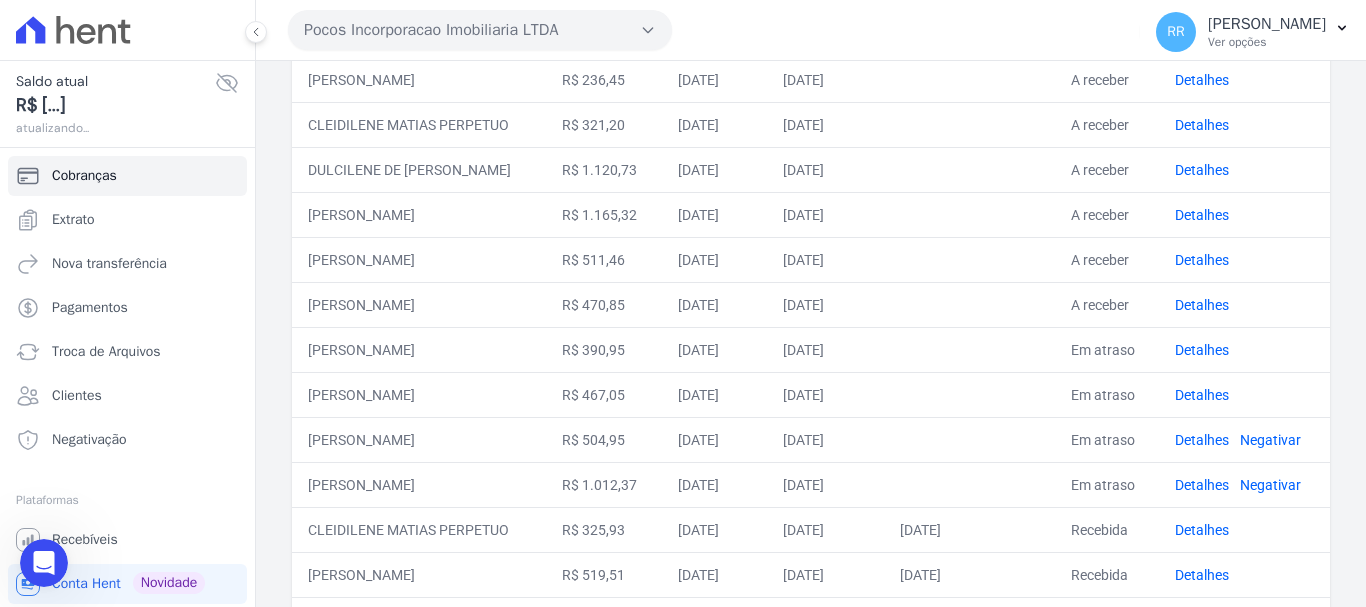 drag, startPoint x: 51, startPoint y: 562, endPoint x: 234, endPoint y: 1070, distance: 539.9565 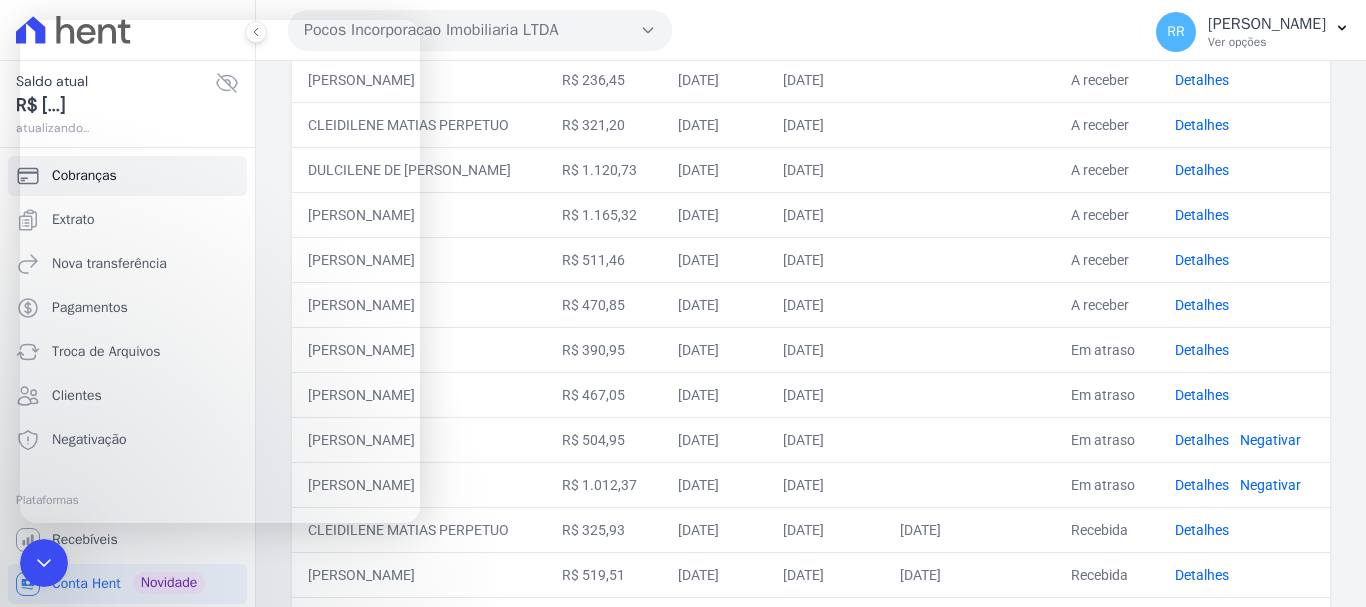 scroll, scrollTop: 676, scrollLeft: 0, axis: vertical 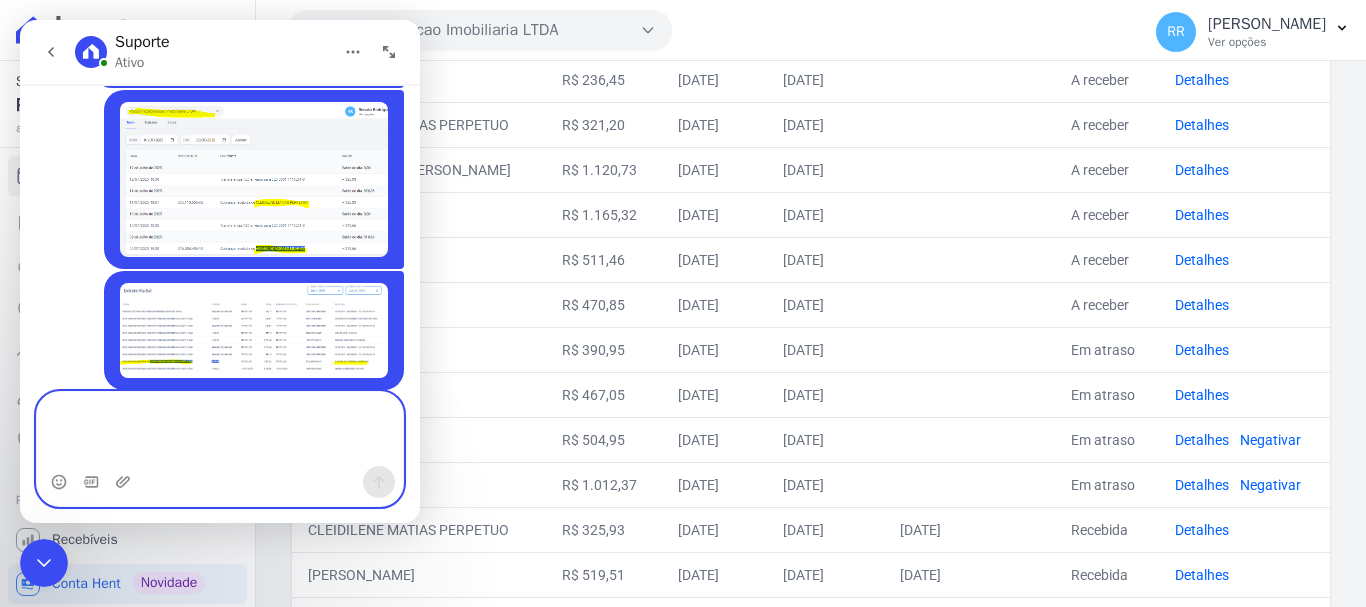 click at bounding box center [220, 429] 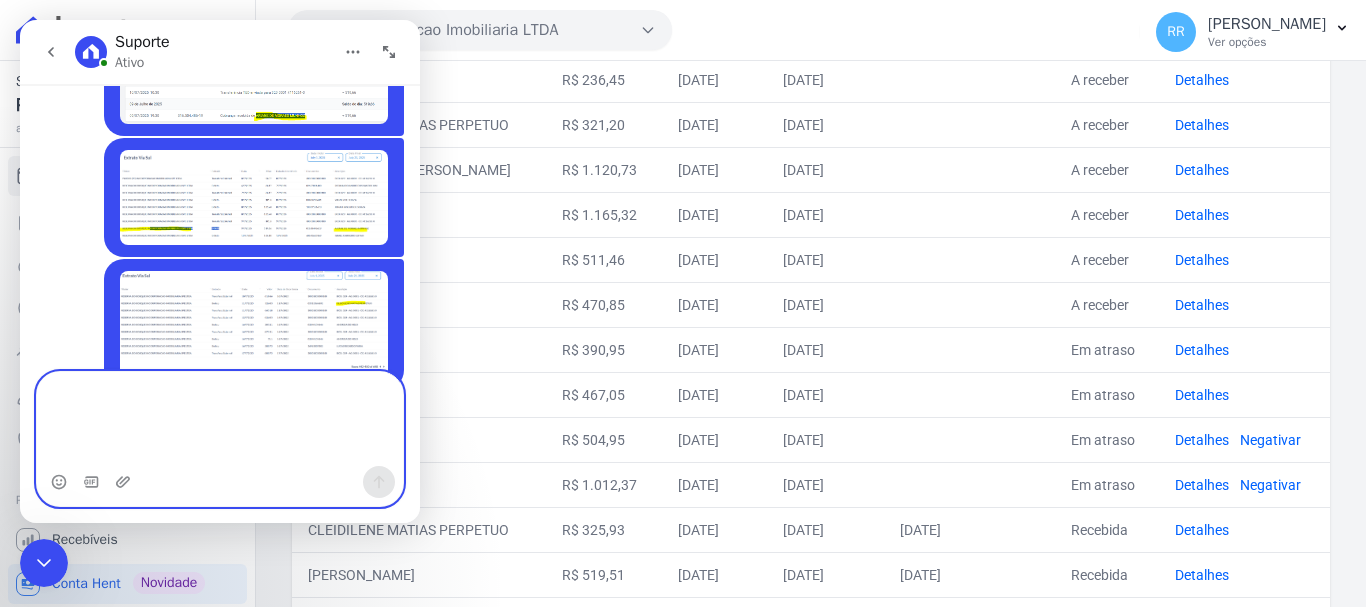 scroll, scrollTop: 829, scrollLeft: 0, axis: vertical 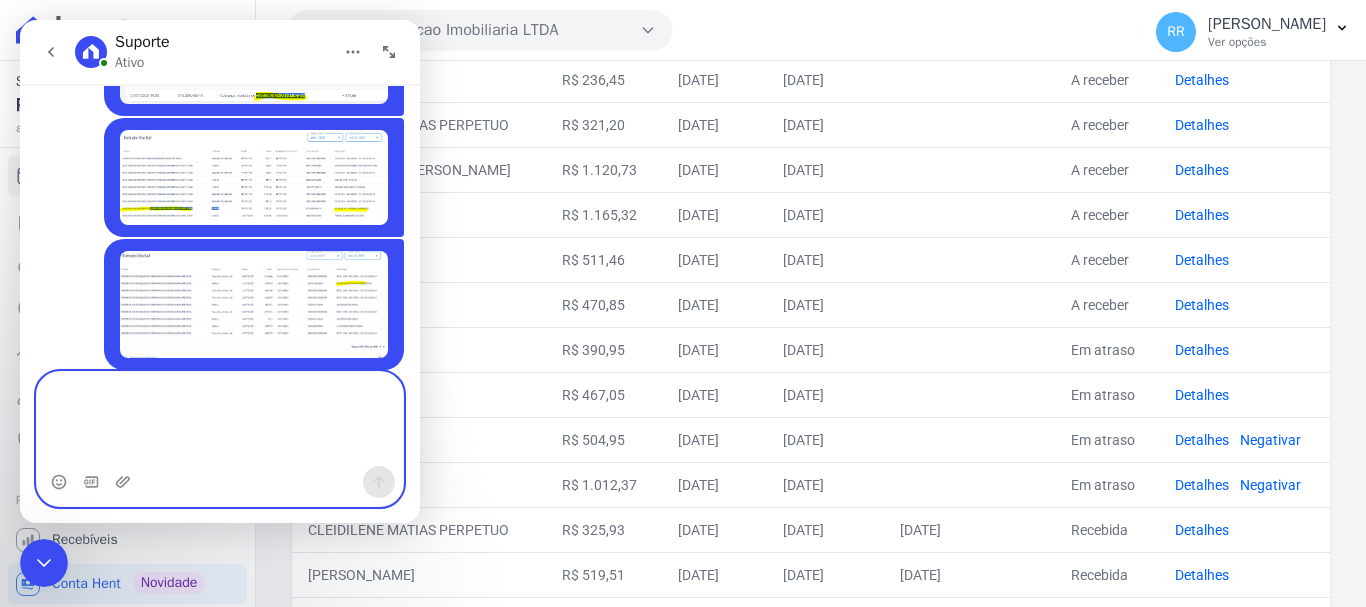 type on "i" 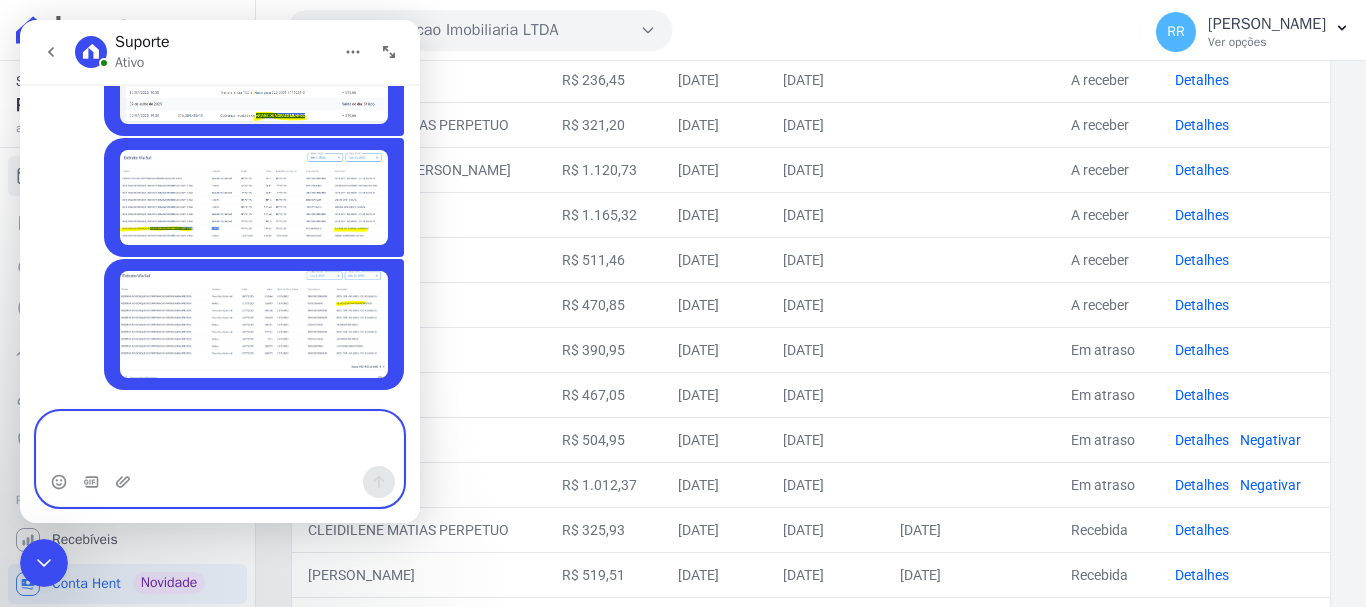 scroll, scrollTop: 789, scrollLeft: 0, axis: vertical 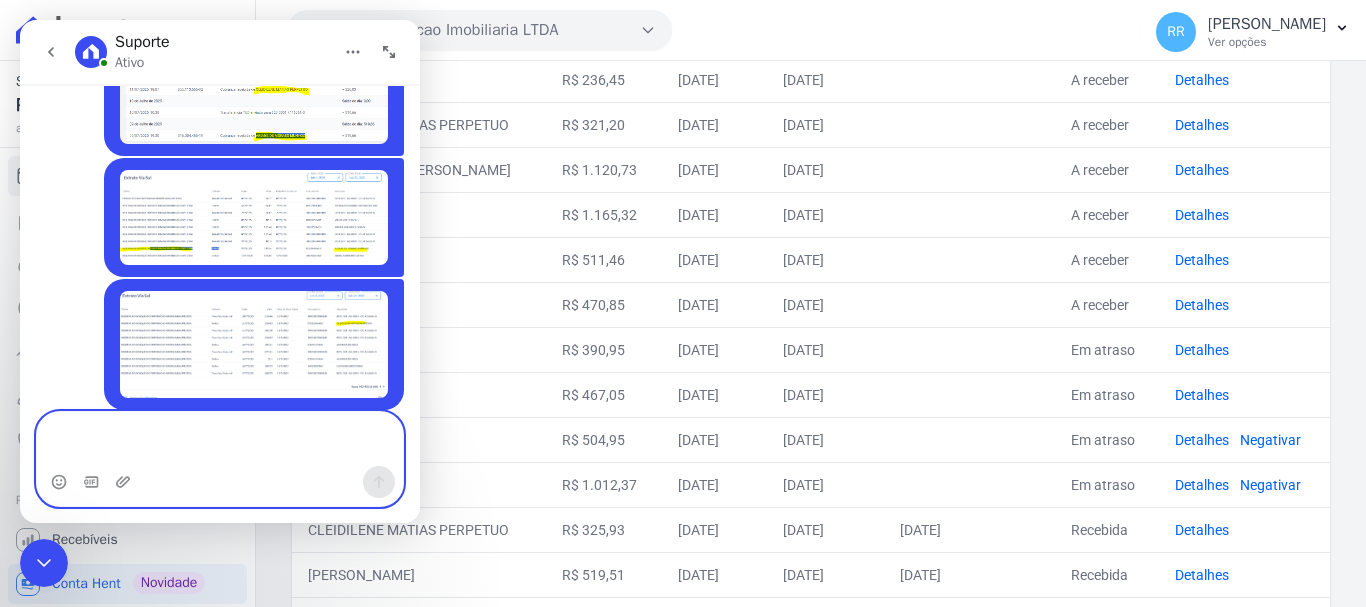 type on "n" 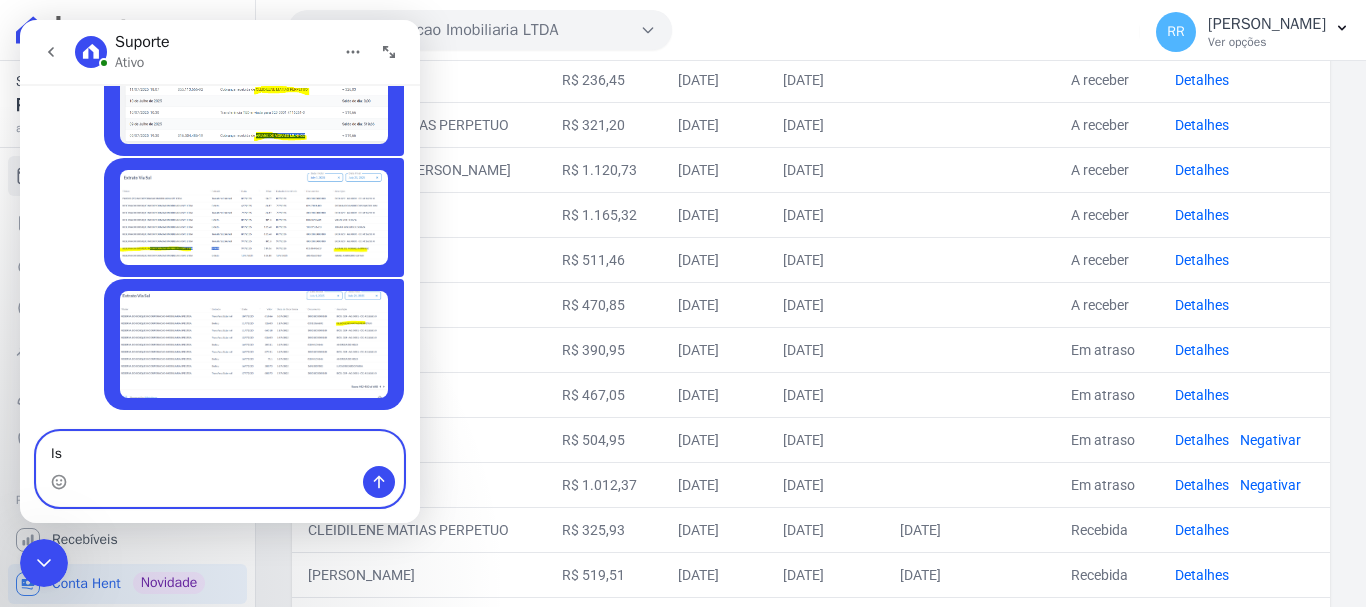 type on "I" 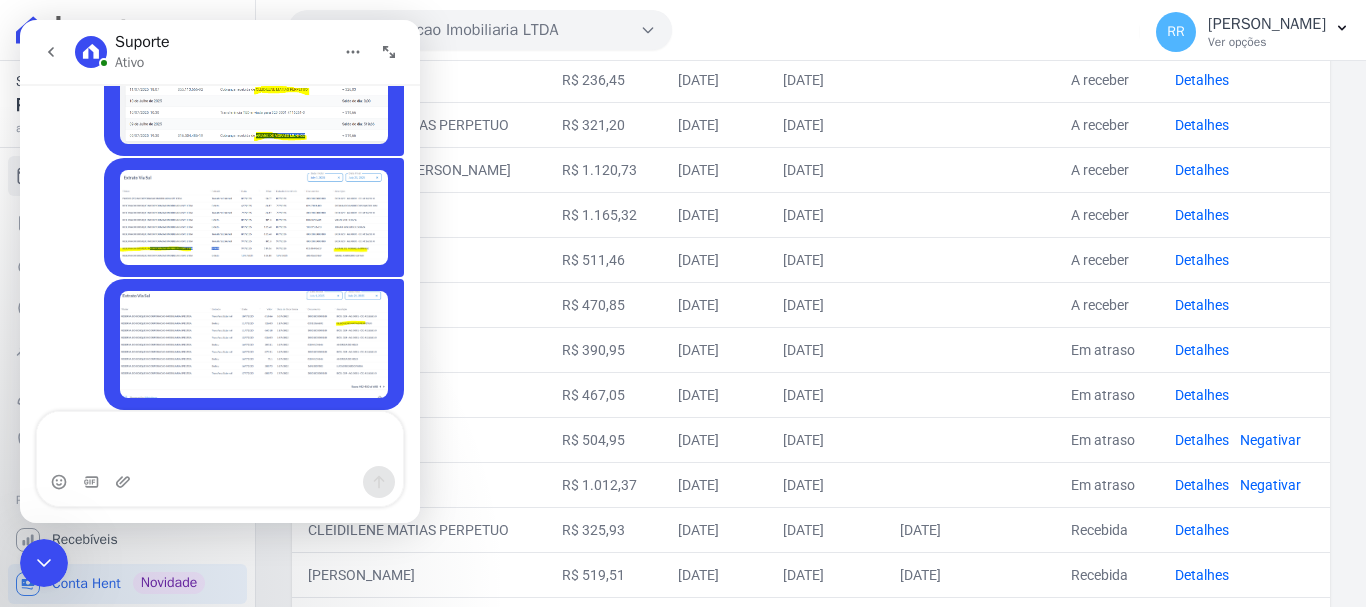 click on "[PERSON_NAME]" at bounding box center [419, 304] 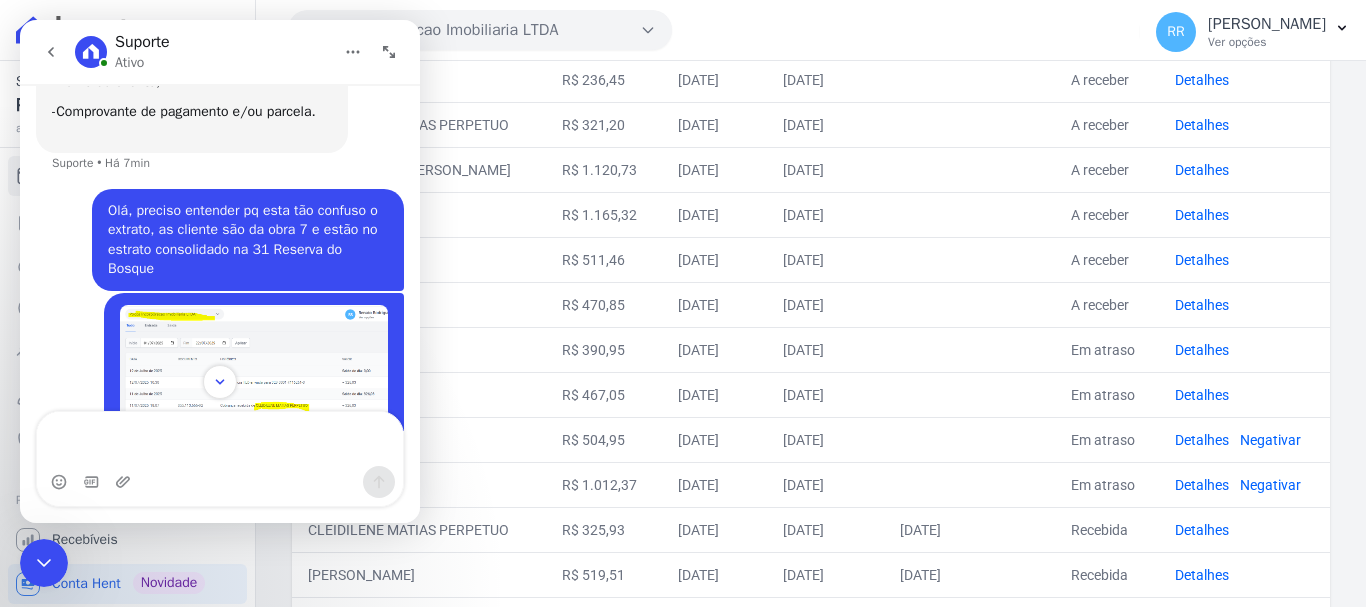 scroll, scrollTop: 689, scrollLeft: 0, axis: vertical 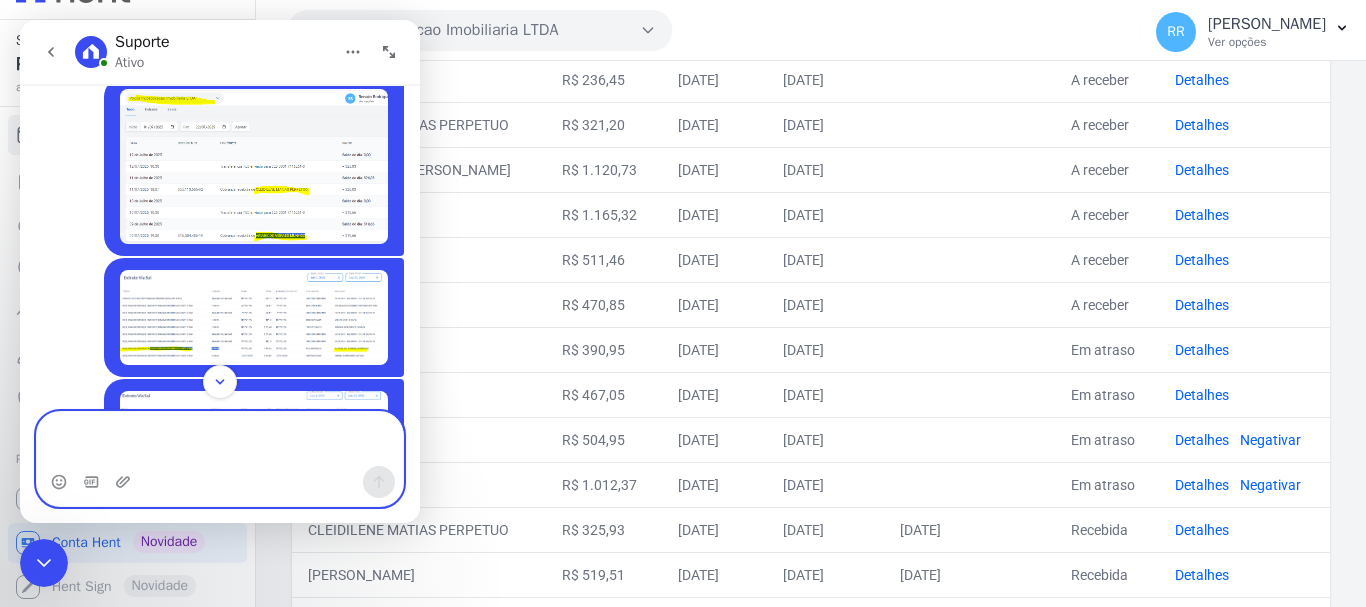 click at bounding box center [220, 439] 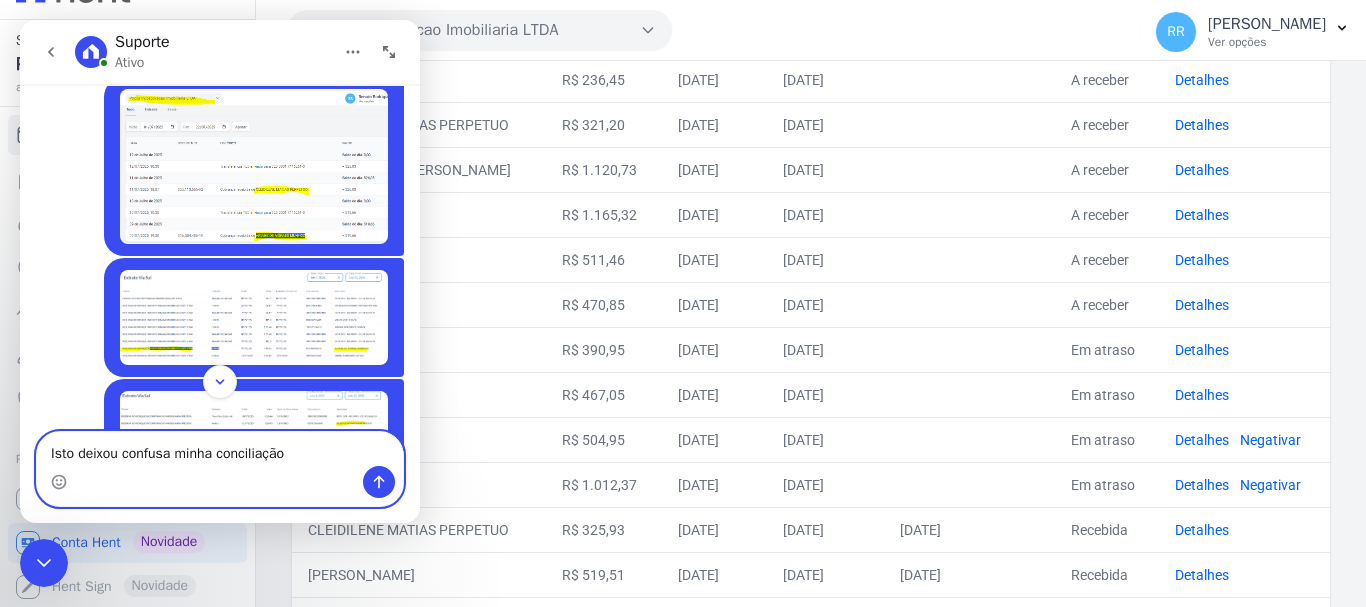 type on "Isto deixou confusa minha conciliação" 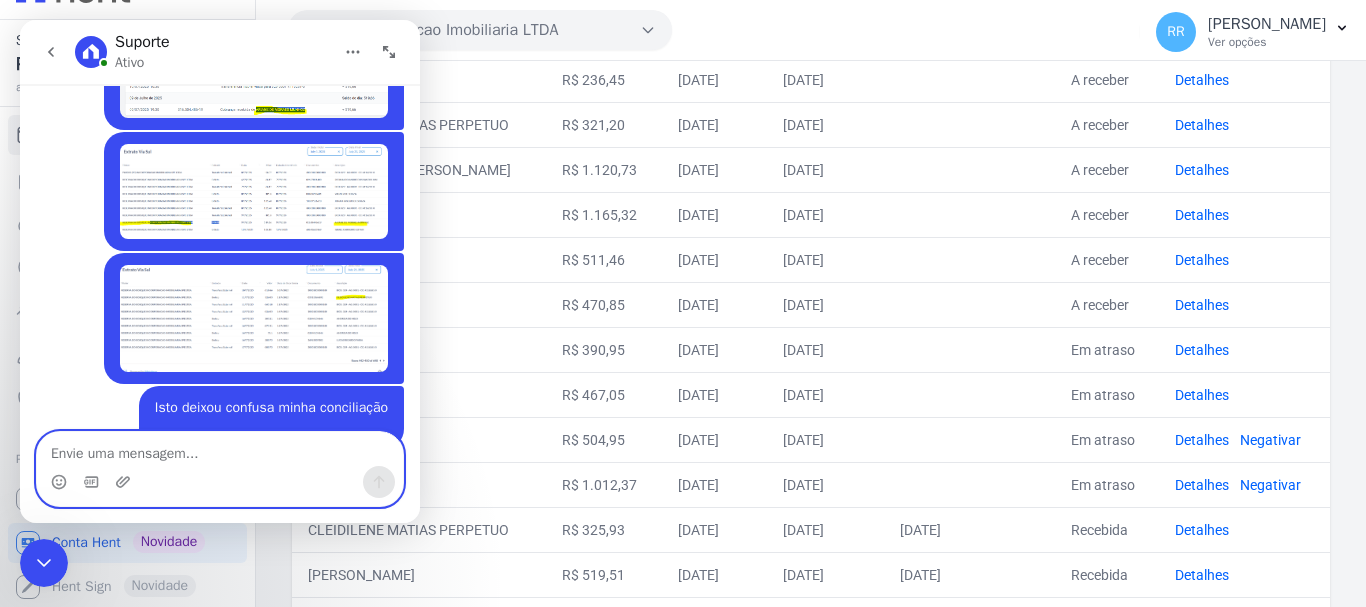 scroll, scrollTop: 835, scrollLeft: 0, axis: vertical 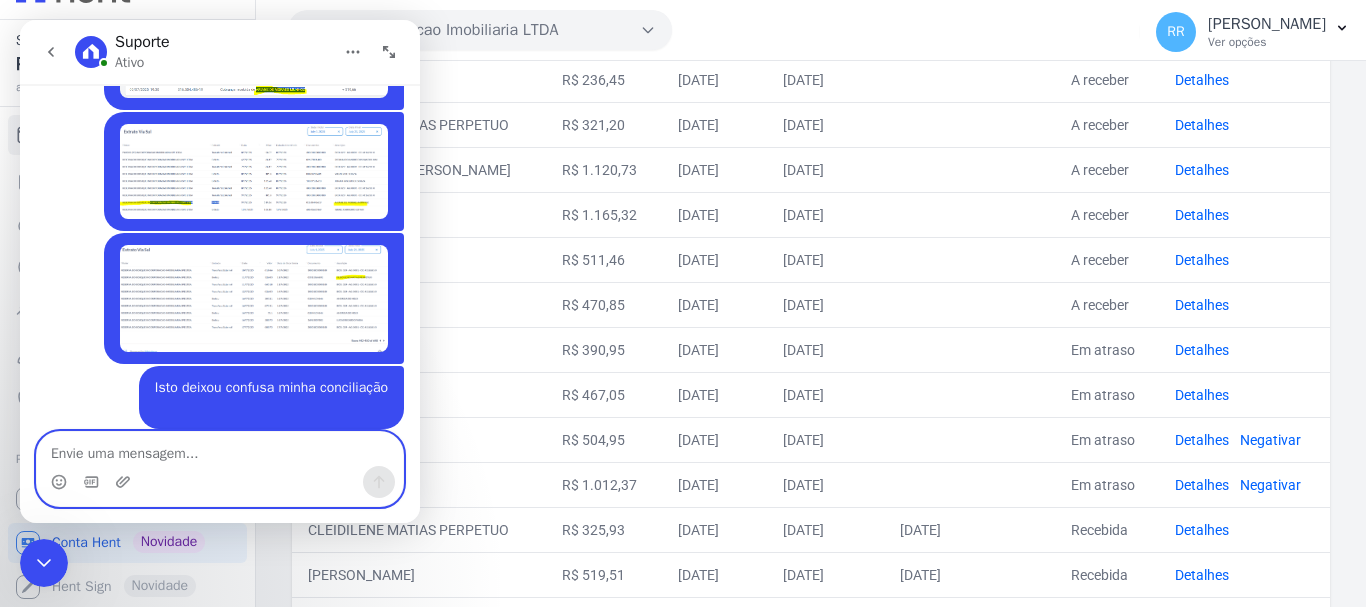 type 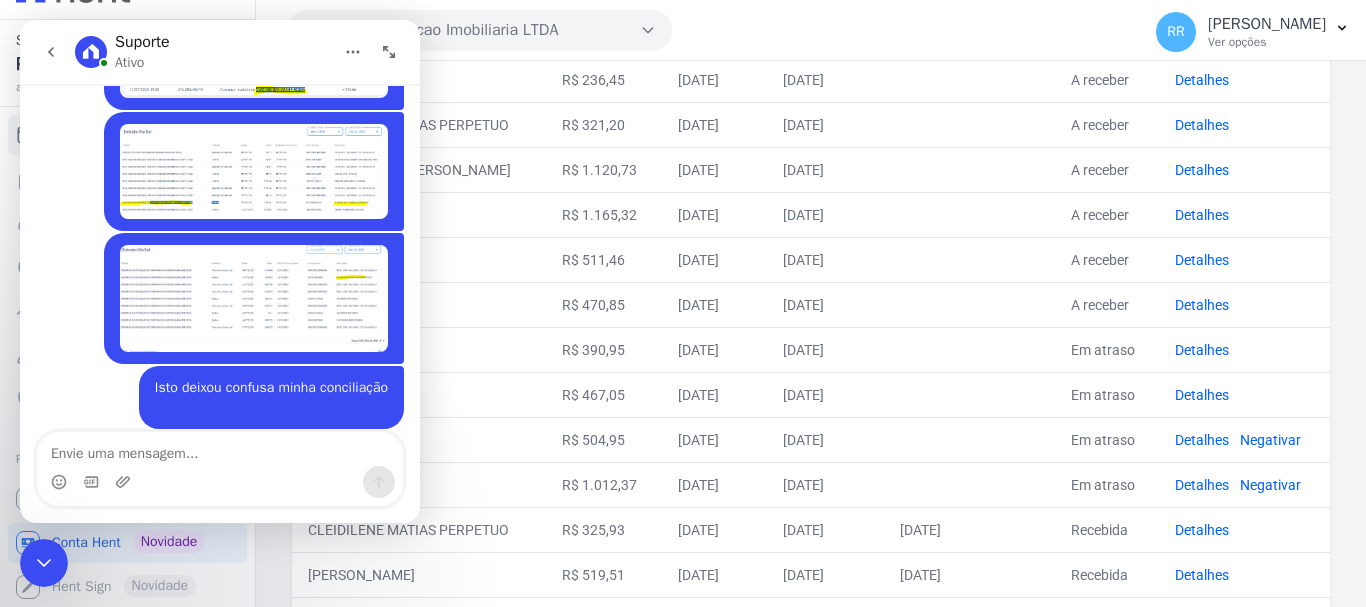 click on "[DATE]" at bounding box center [714, 259] 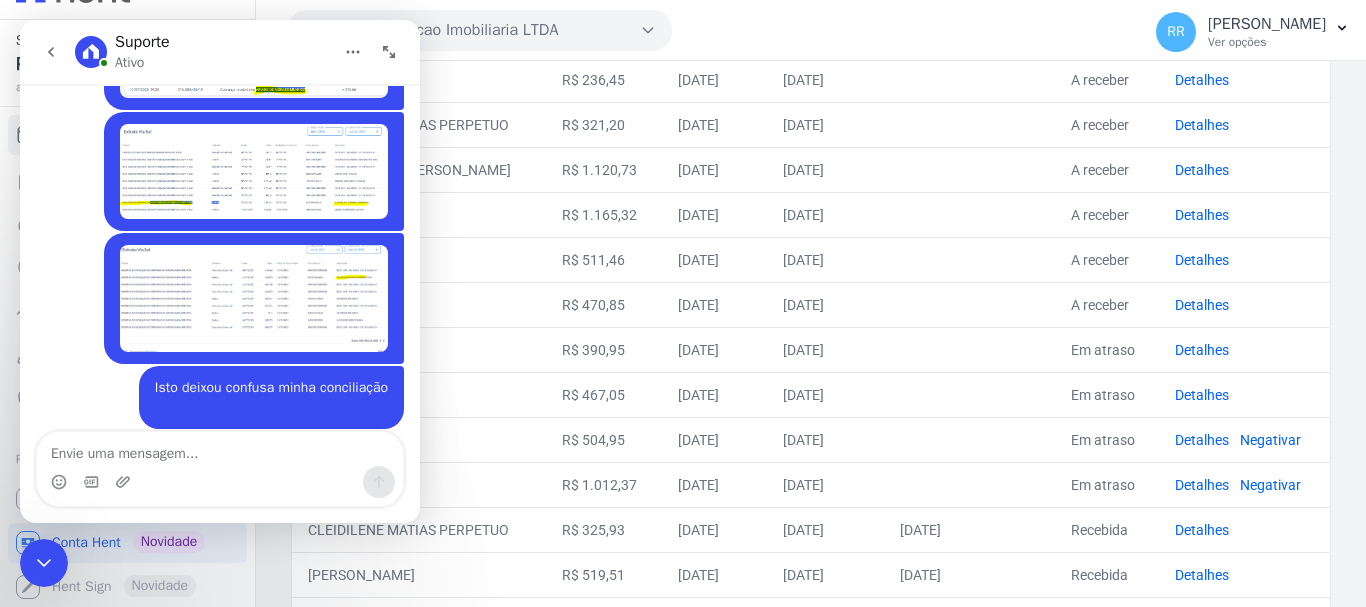 drag, startPoint x: 63, startPoint y: 570, endPoint x: 95, endPoint y: 1065, distance: 496.03326 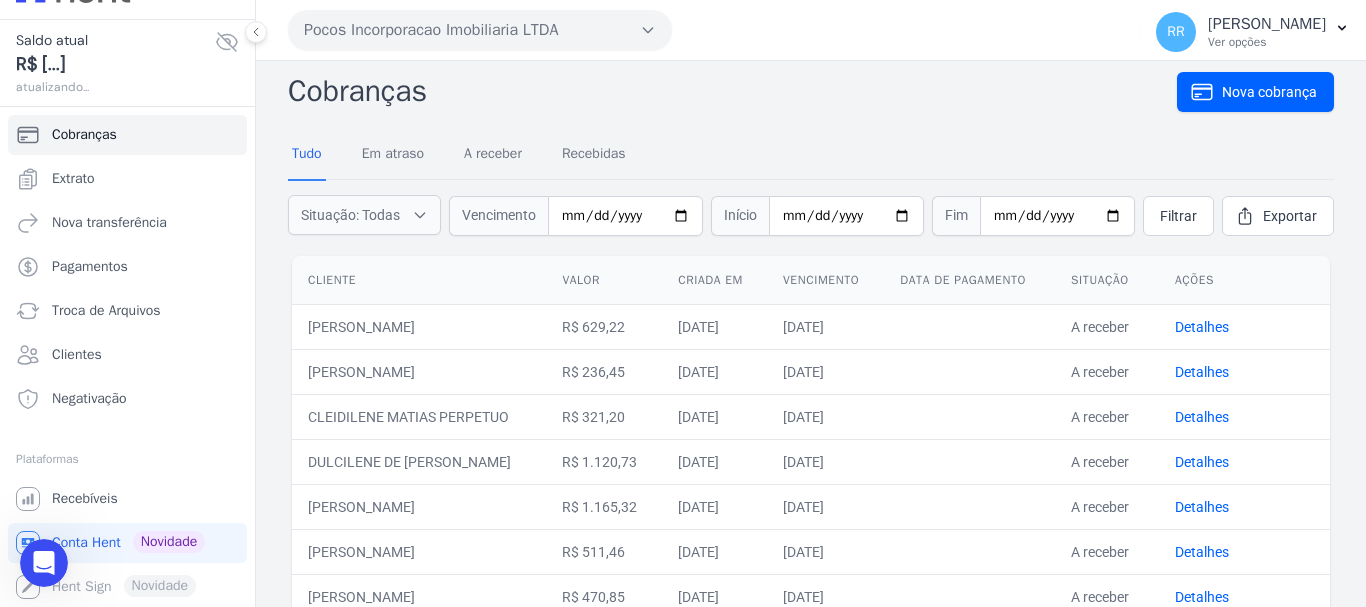 scroll, scrollTop: 0, scrollLeft: 0, axis: both 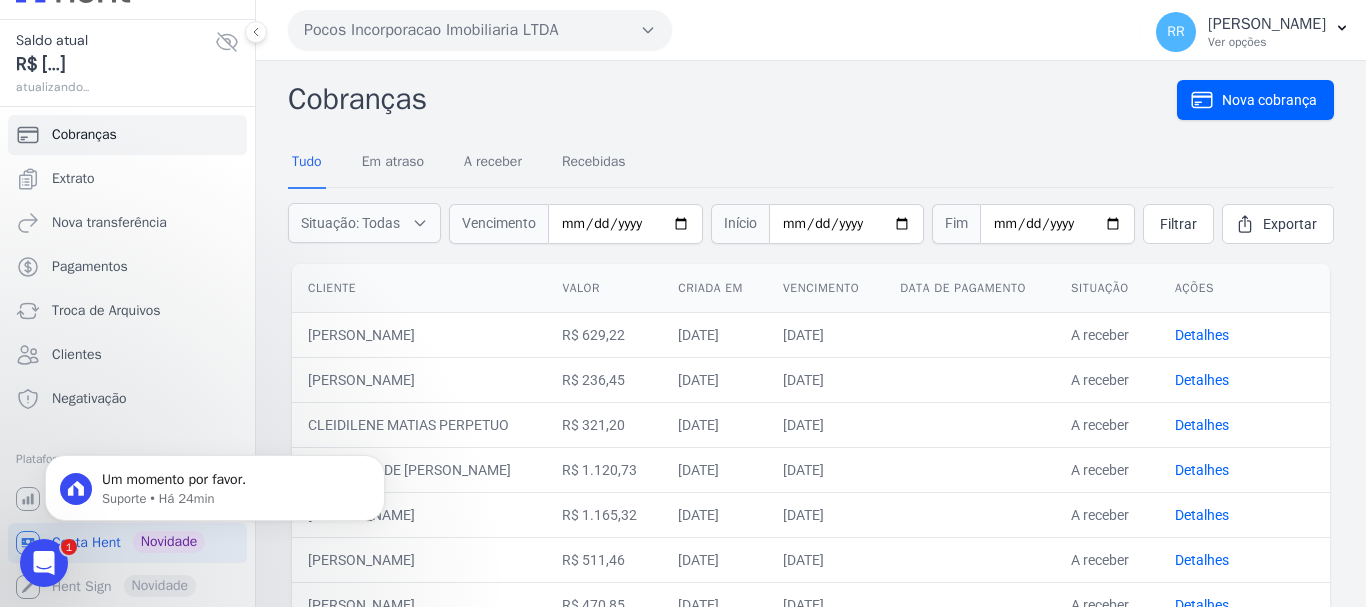 click at bounding box center (44, 563) 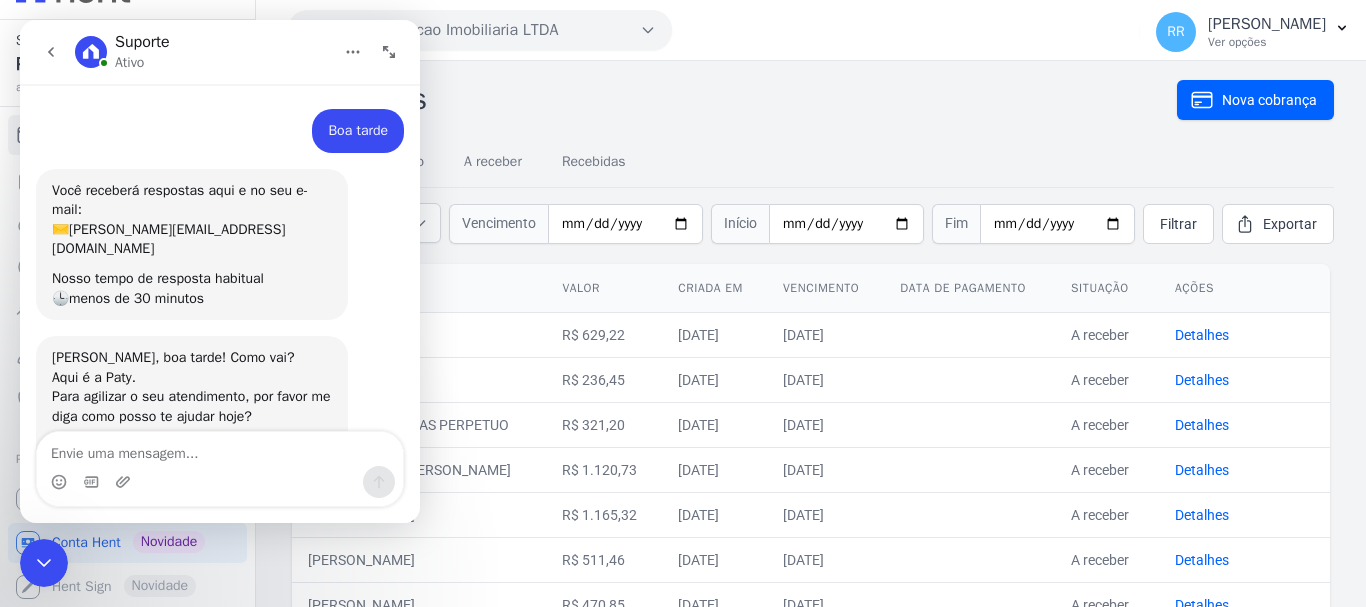 scroll, scrollTop: 124, scrollLeft: 0, axis: vertical 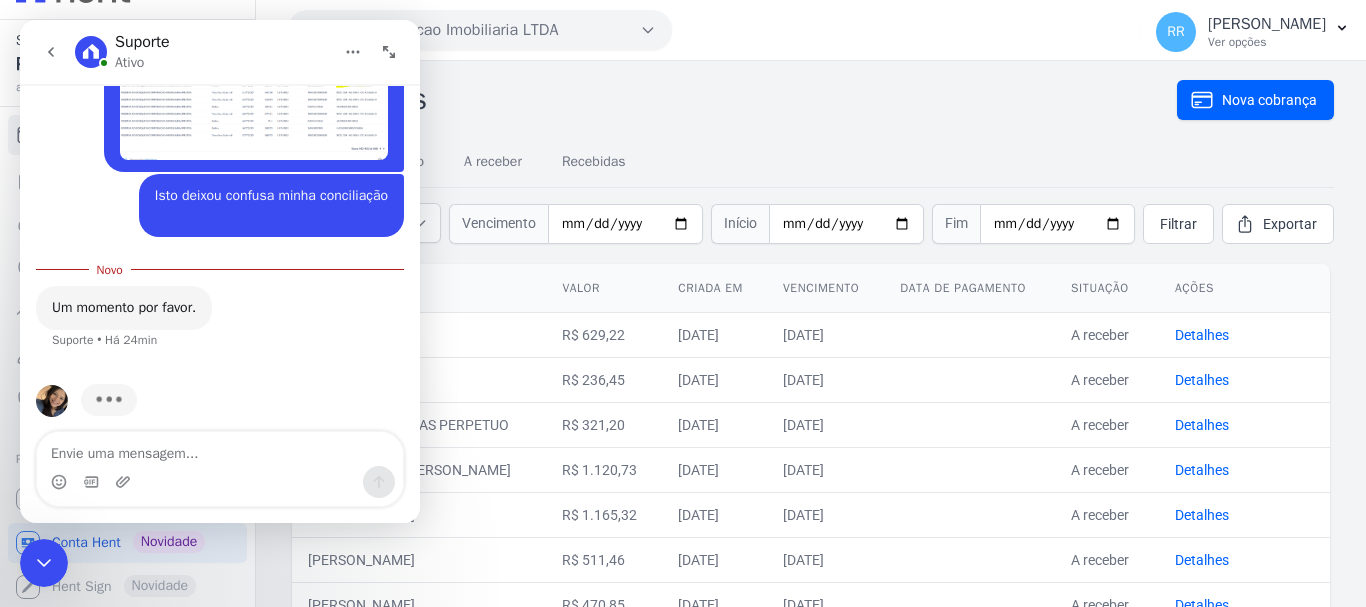 click on "Cobranças
Nova cobrança
Tudo
Em atraso
A receber
Recebidas
Situação: Todas
Em atraso
A receber
Recebidas
Fim" at bounding box center [811, 795] 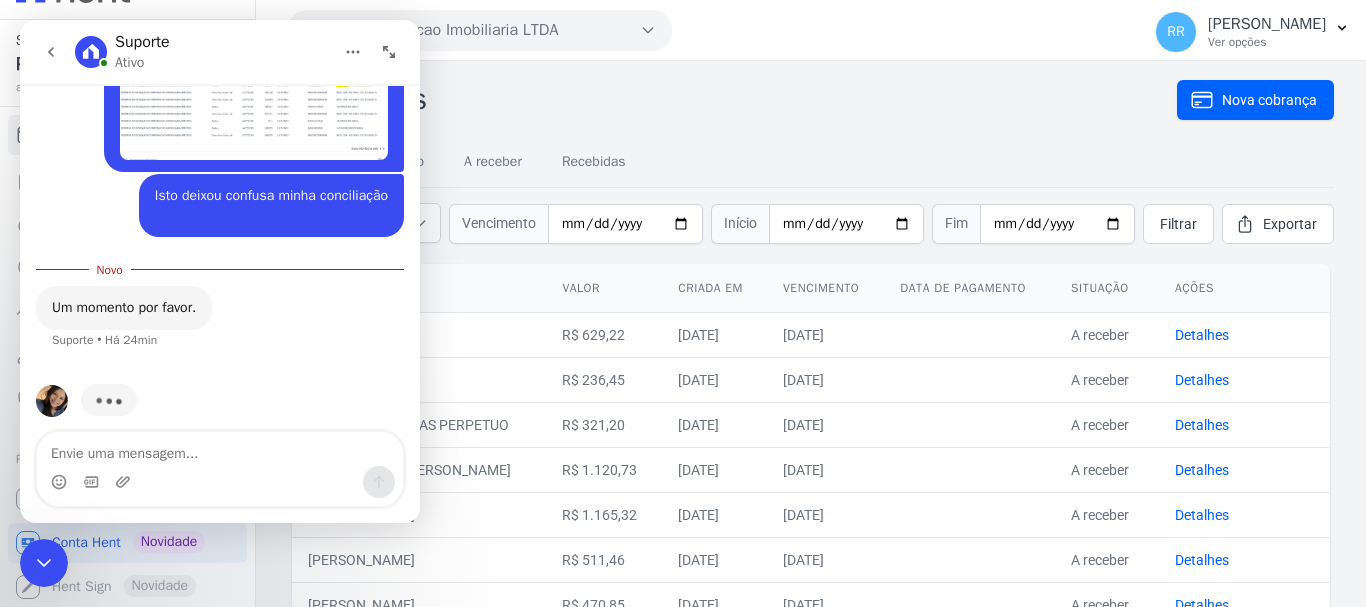 click 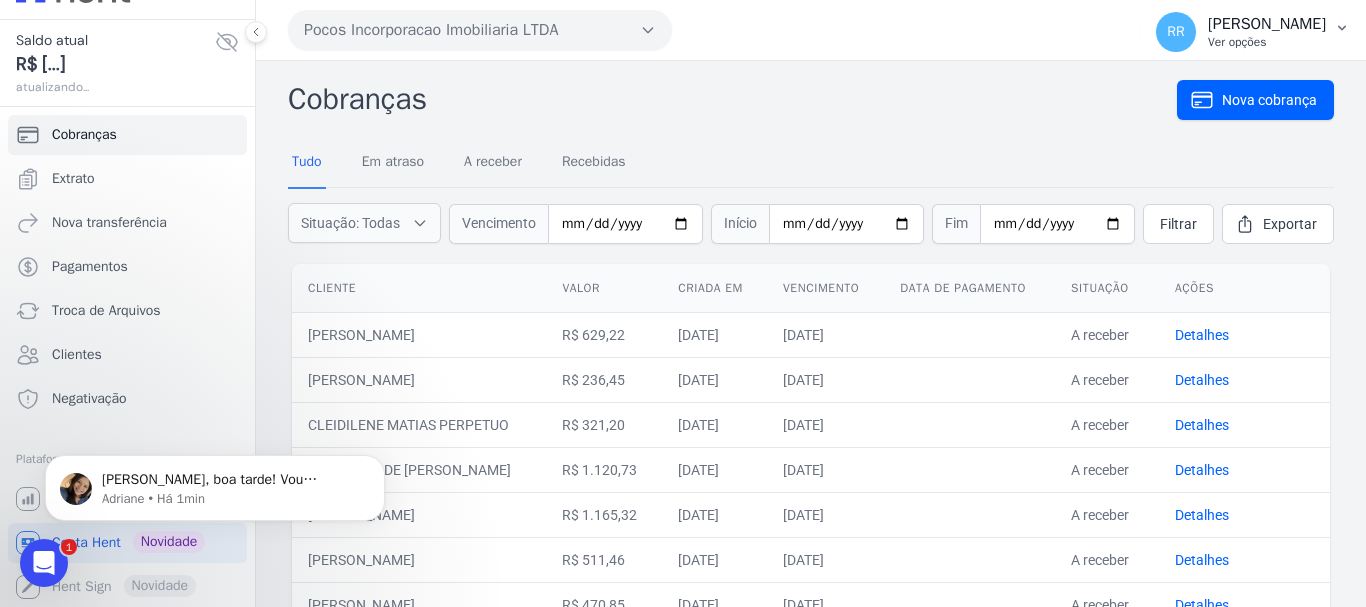 scroll, scrollTop: 0, scrollLeft: 0, axis: both 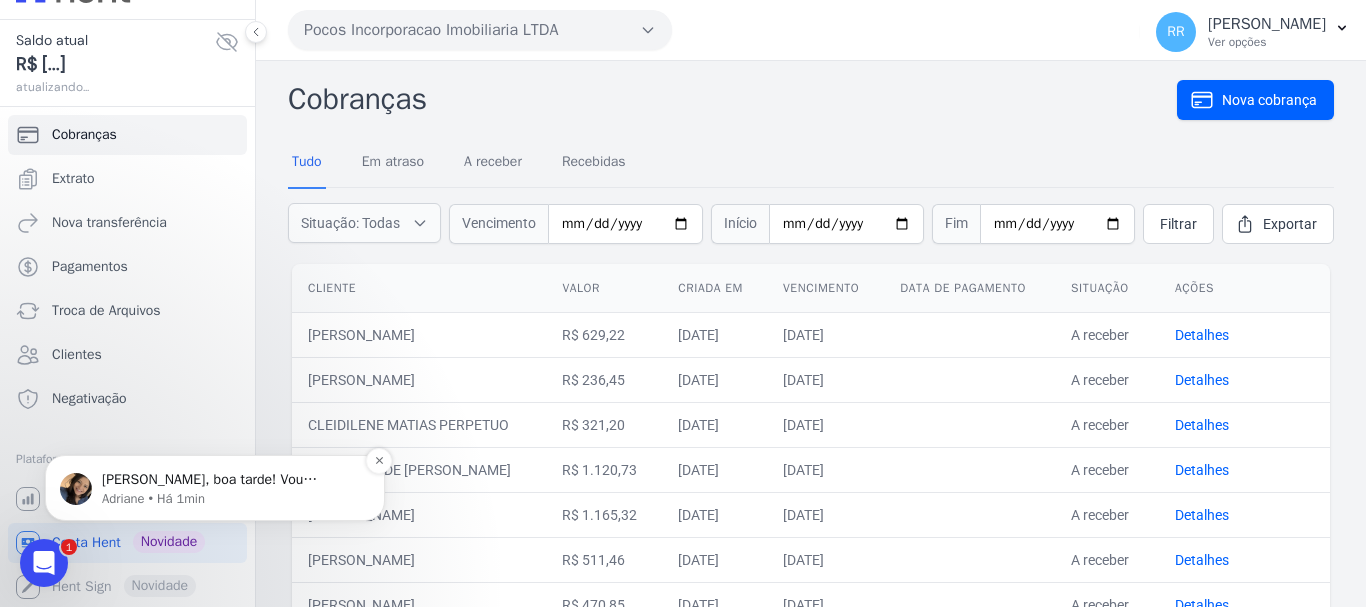 click on "Olá Renato, boa tarde!   Vou investigar as importação realizadas, combinado?" at bounding box center [231, 480] 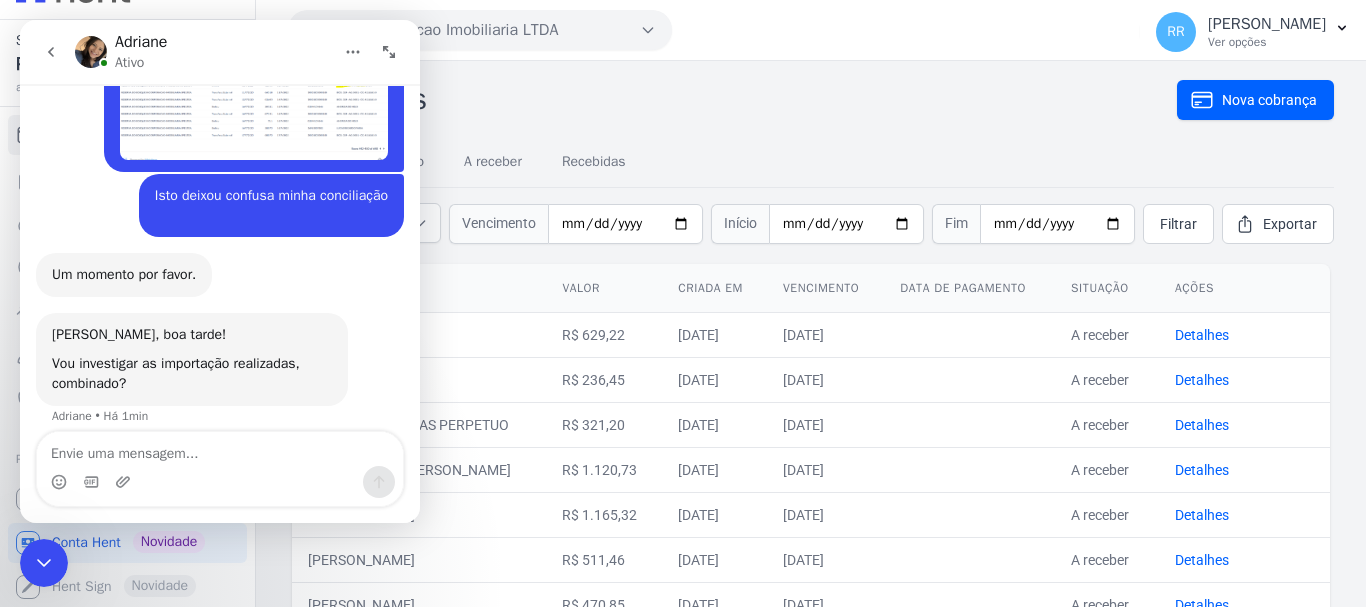 scroll, scrollTop: 0, scrollLeft: 0, axis: both 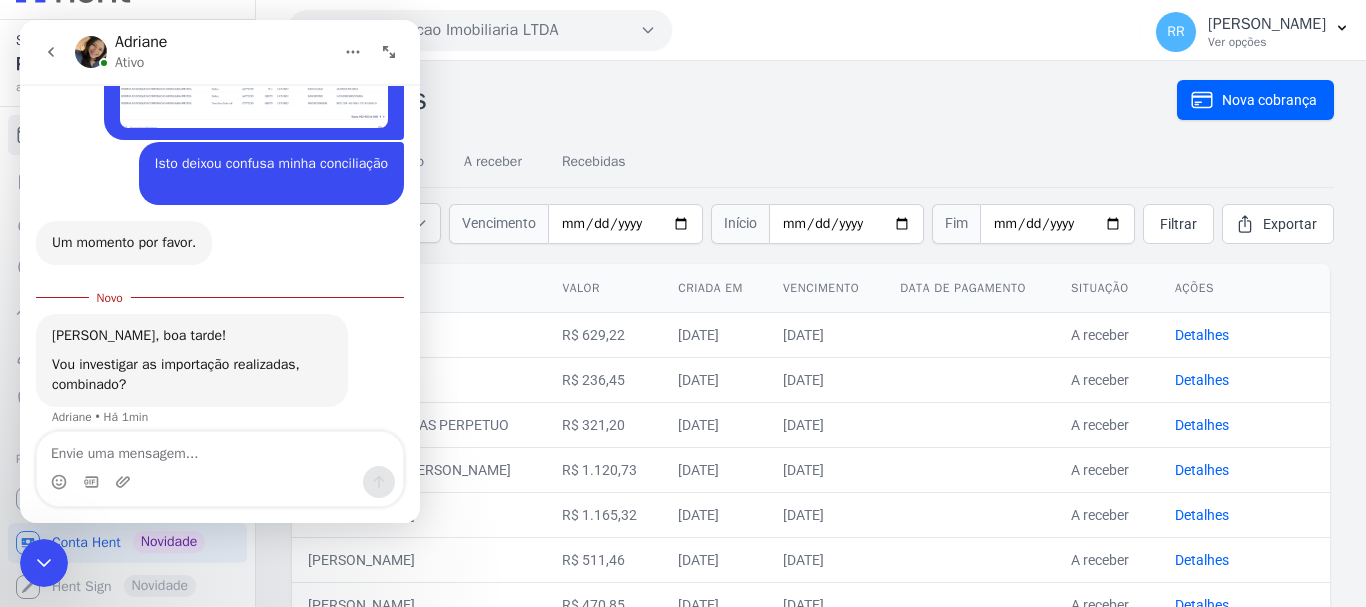 click at bounding box center [220, 449] 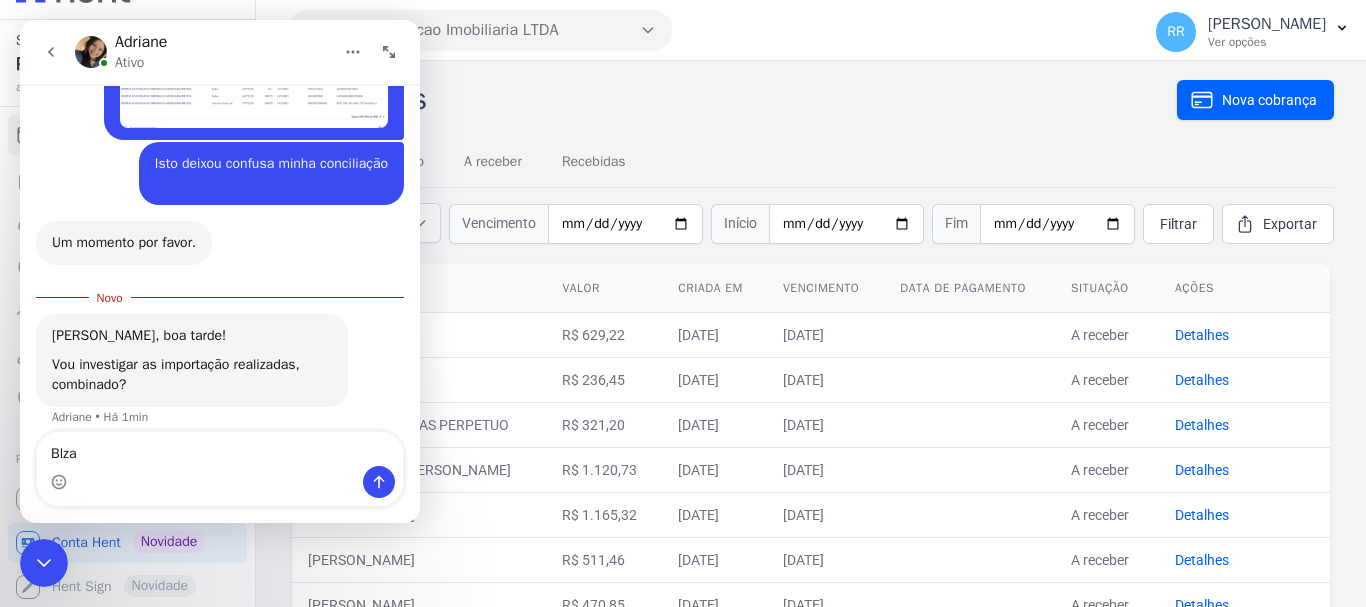 type on "Blza" 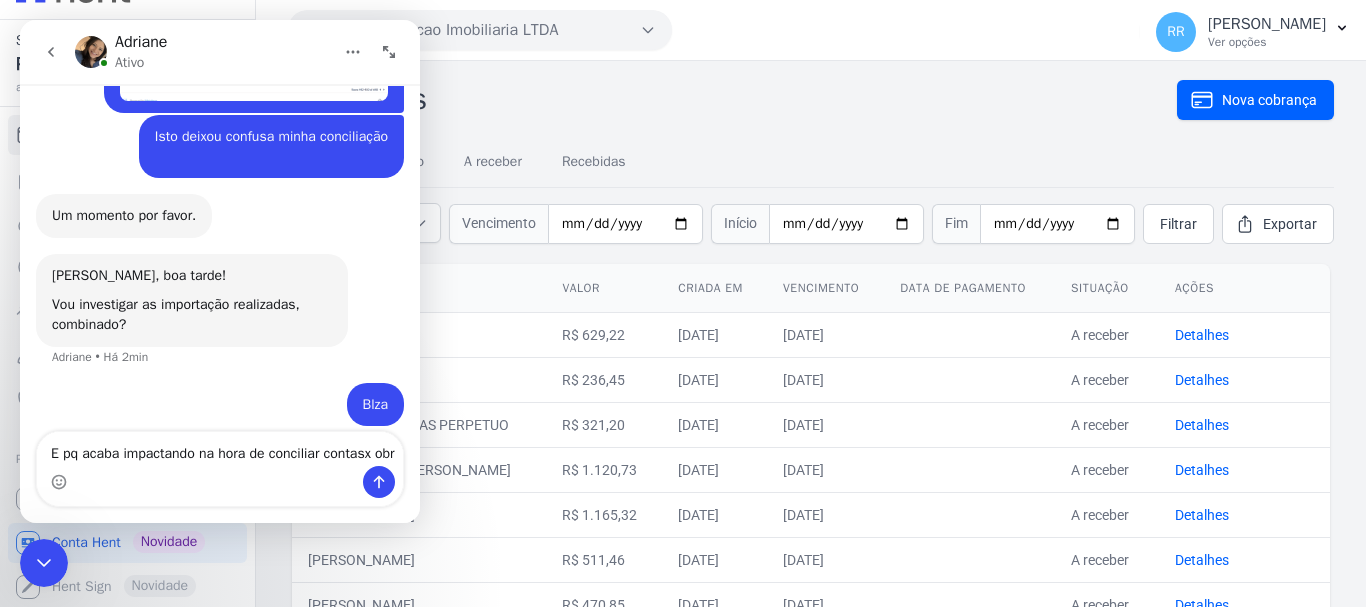 scroll, scrollTop: 1083, scrollLeft: 0, axis: vertical 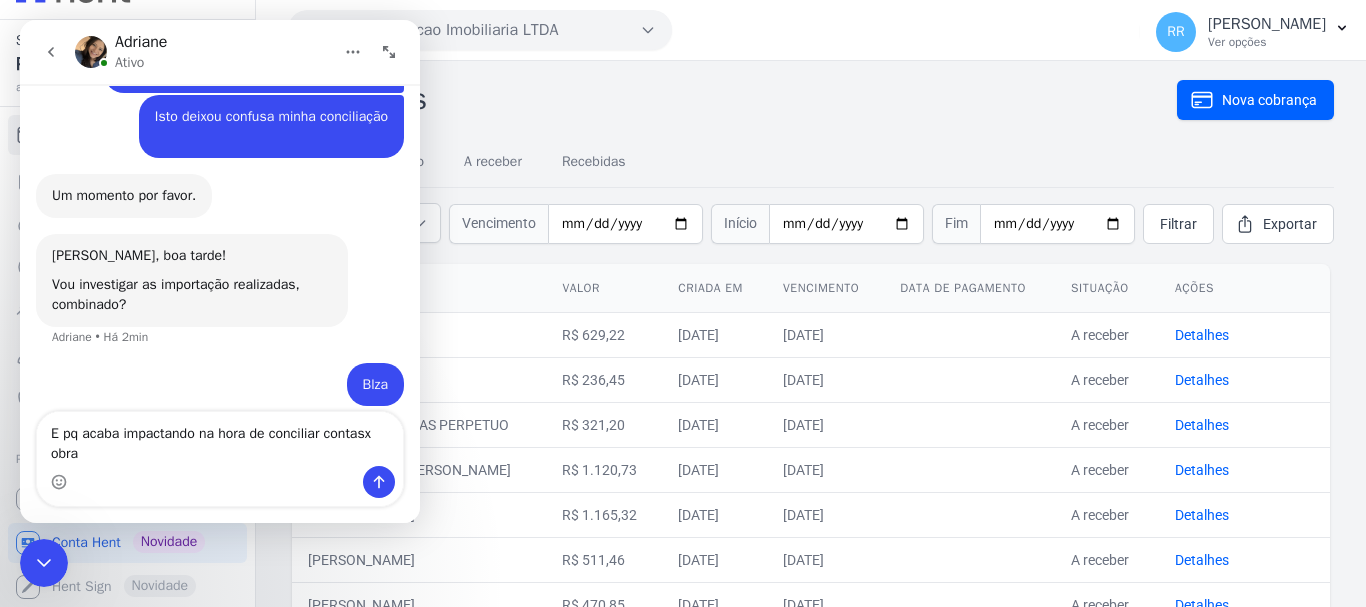 click on "E pq acaba impactando na hora de conciliar contasx obra" at bounding box center (220, 439) 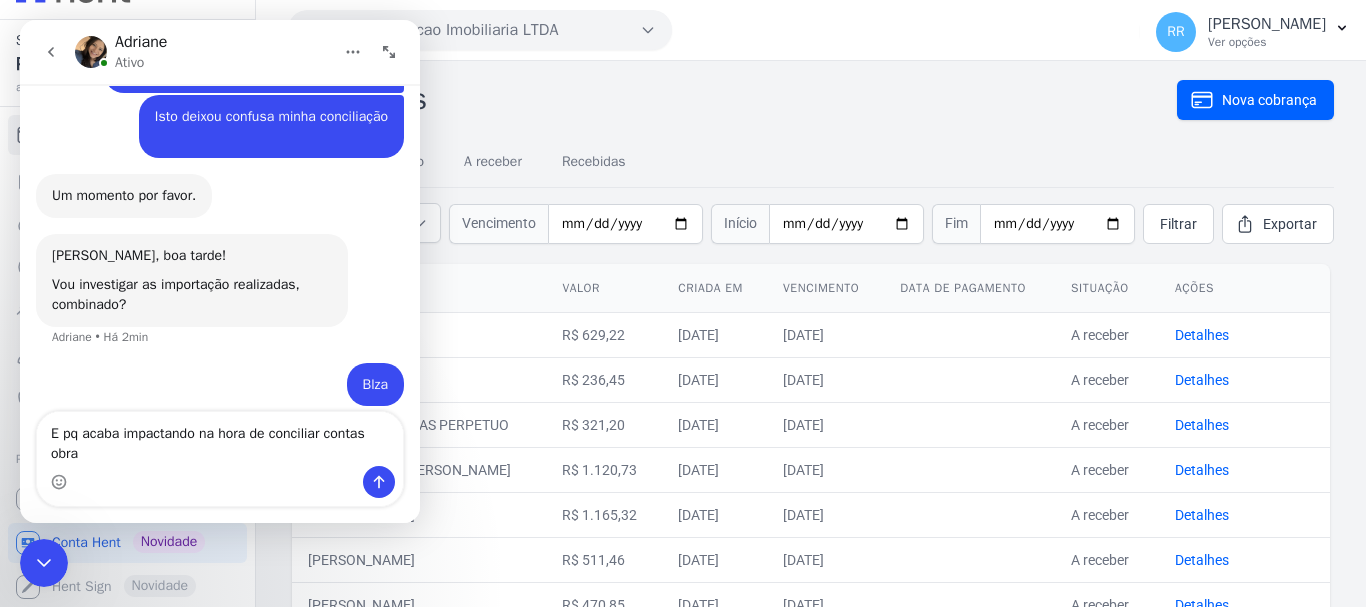 type on "E pq acaba impactando na hora de conciliar contas X obra" 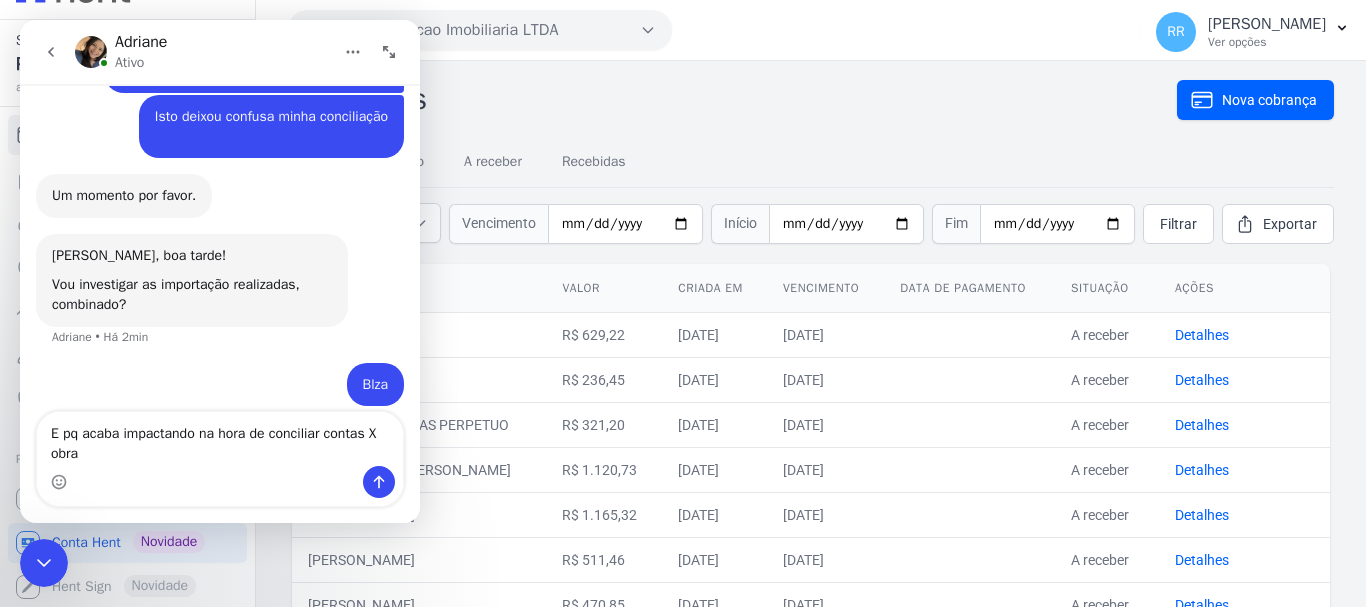 type 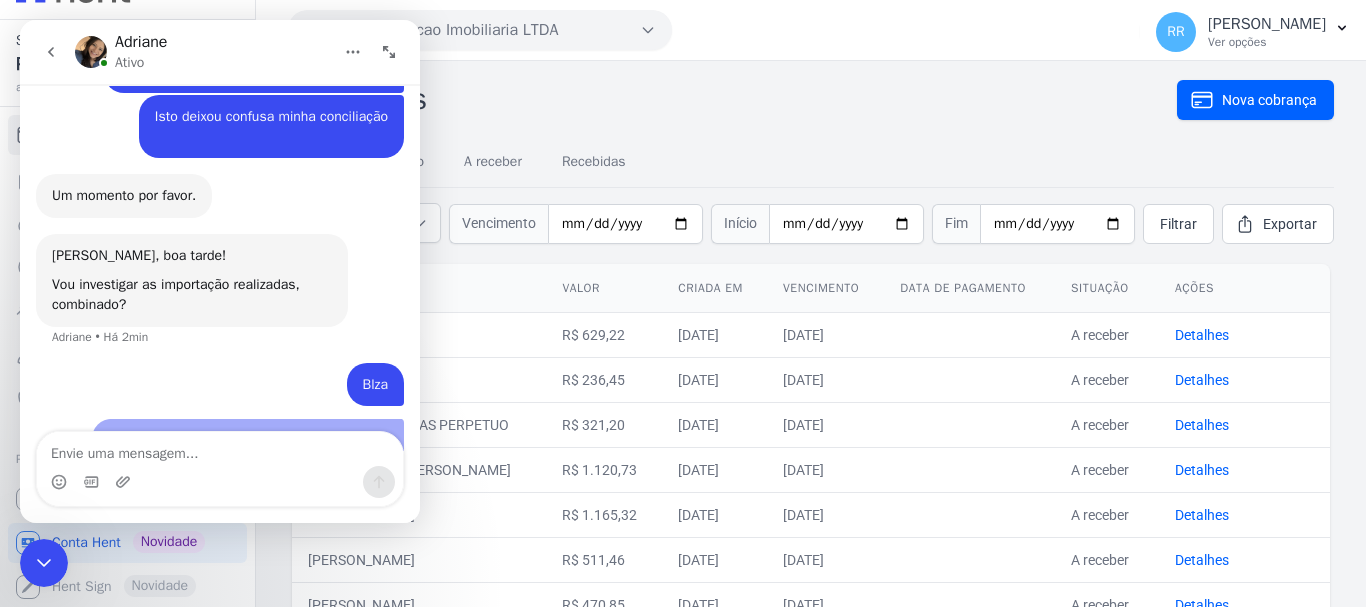 scroll, scrollTop: 1128, scrollLeft: 0, axis: vertical 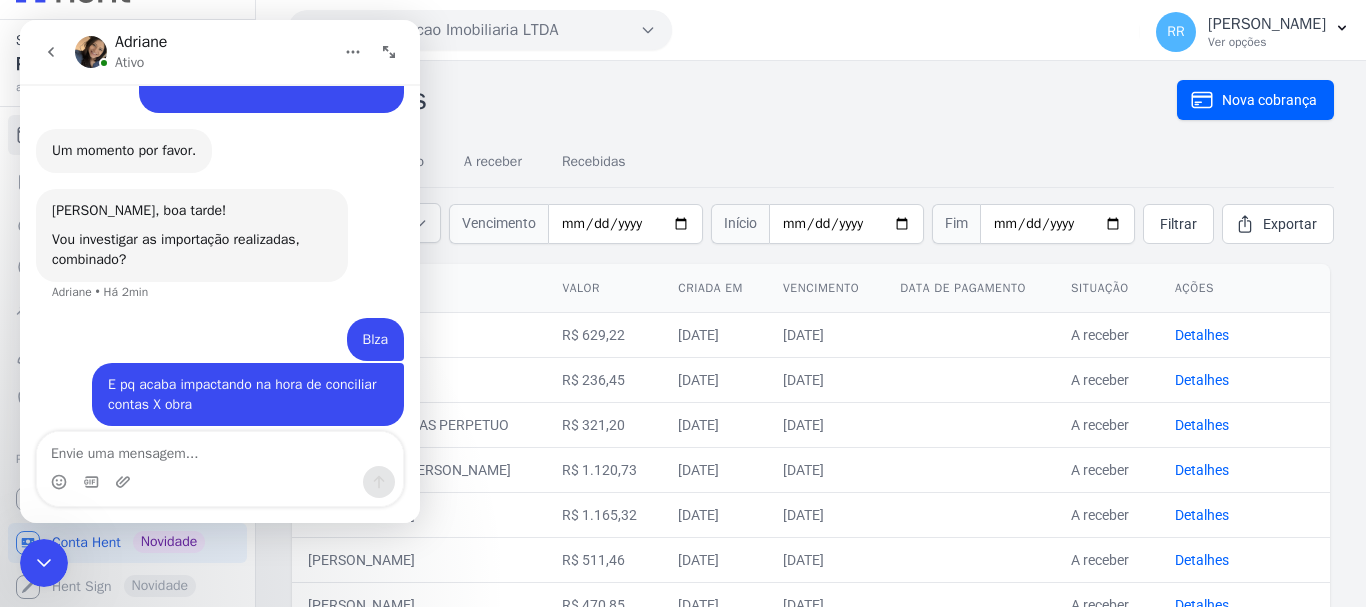 drag, startPoint x: 40, startPoint y: 567, endPoint x: 31, endPoint y: 1046, distance: 479.08453 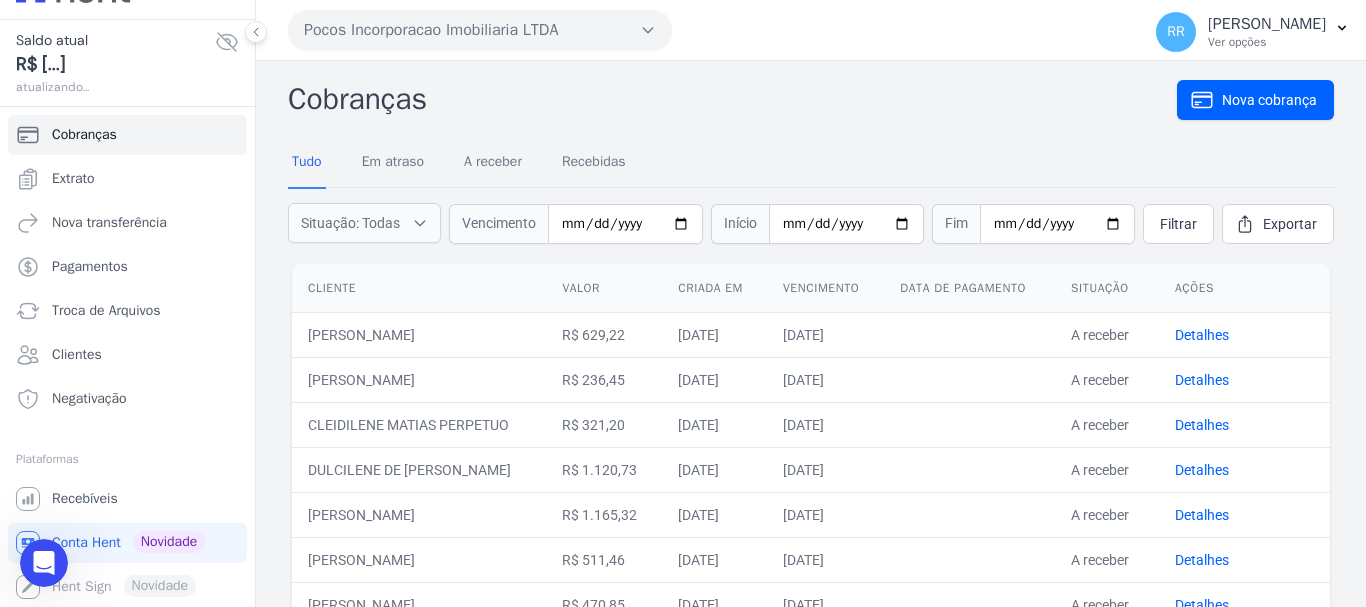 drag, startPoint x: 649, startPoint y: 112, endPoint x: 696, endPoint y: 120, distance: 47.67599 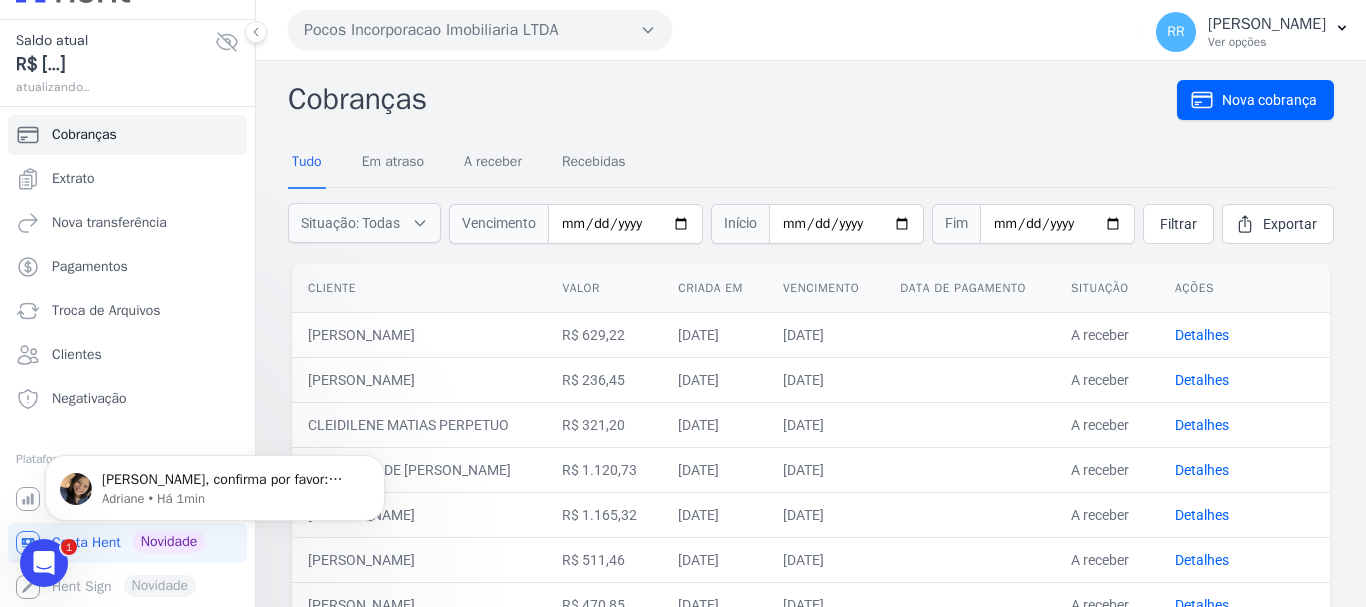 scroll, scrollTop: 0, scrollLeft: 0, axis: both 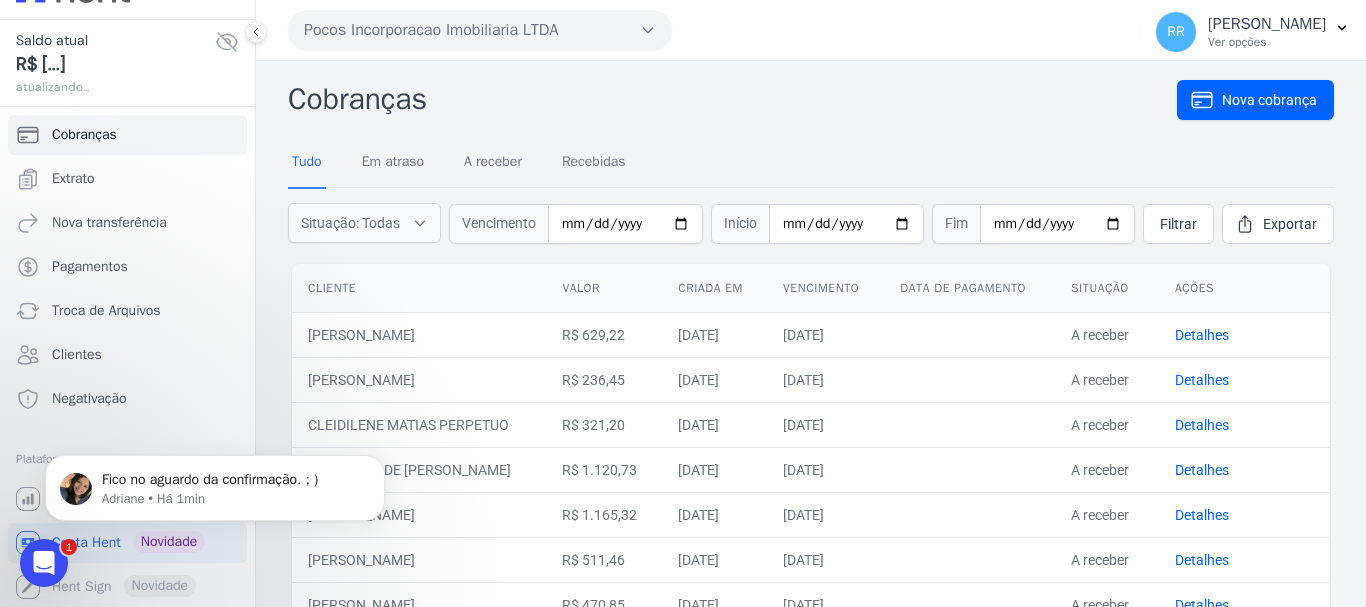 drag, startPoint x: 39, startPoint y: 1013, endPoint x: 47, endPoint y: 561, distance: 452.0708 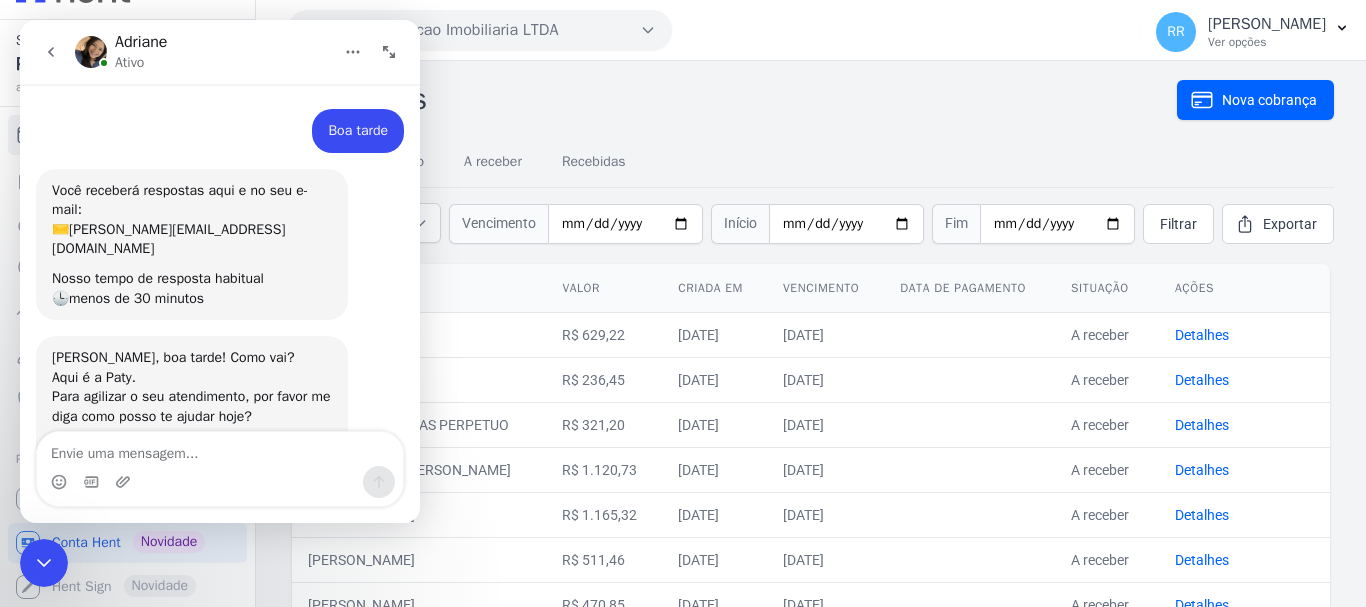 scroll, scrollTop: 49, scrollLeft: 0, axis: vertical 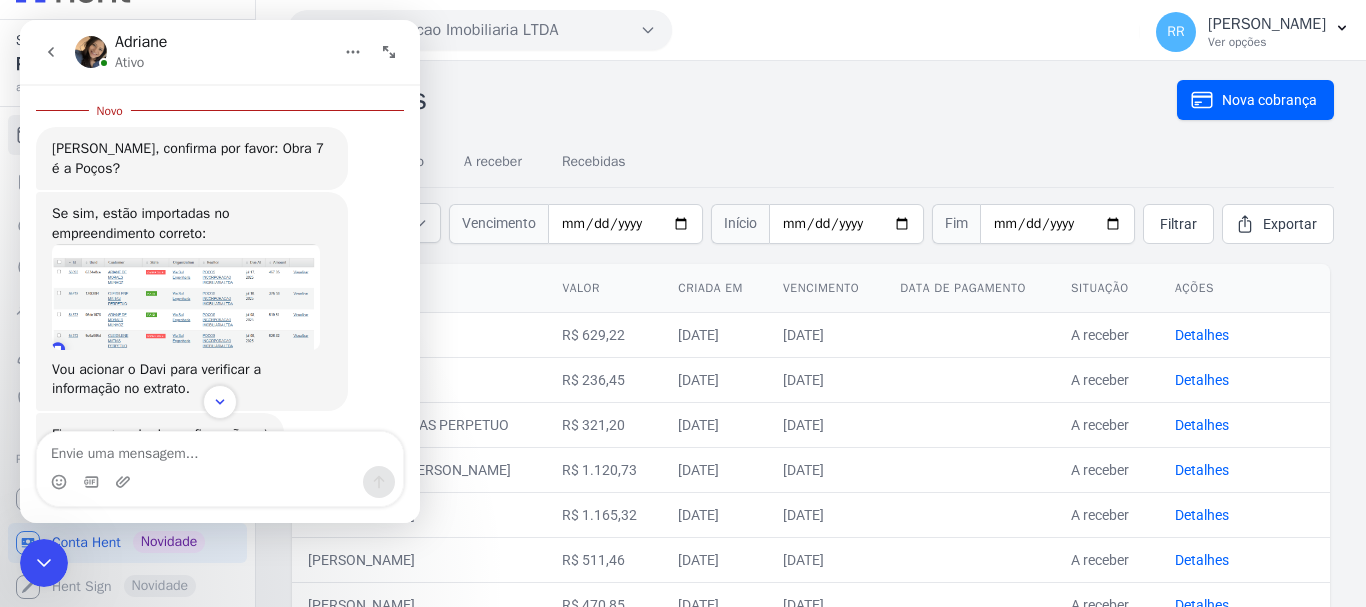 click at bounding box center [186, 297] 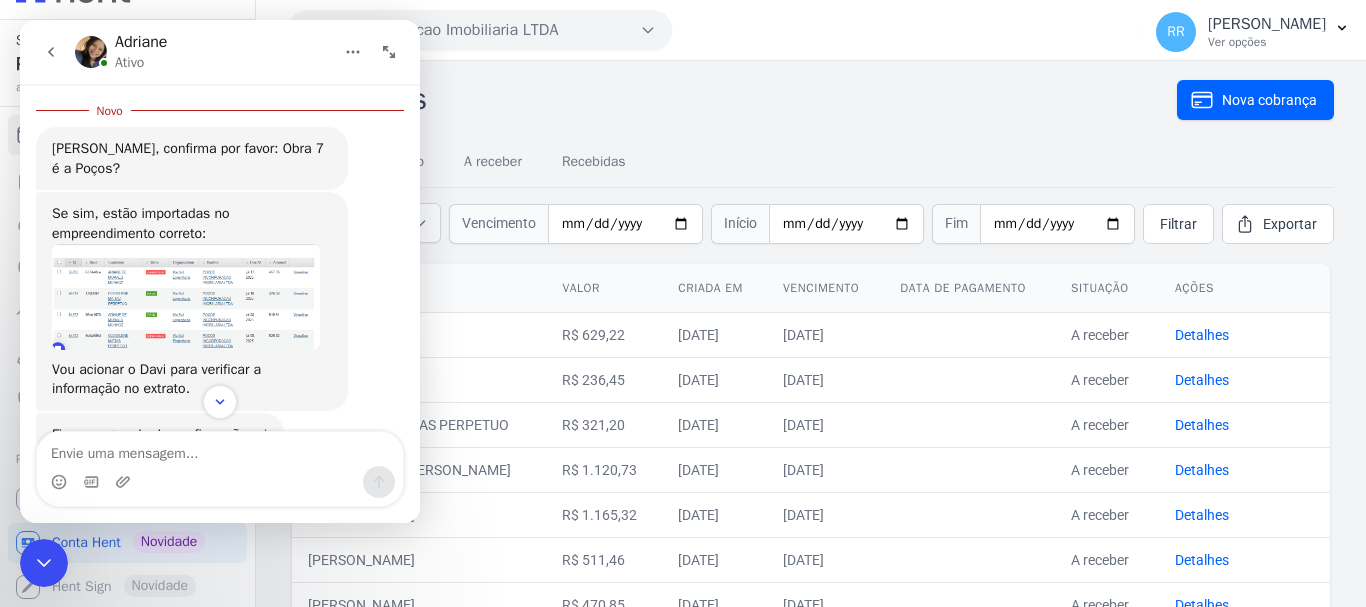 scroll, scrollTop: 0, scrollLeft: 0, axis: both 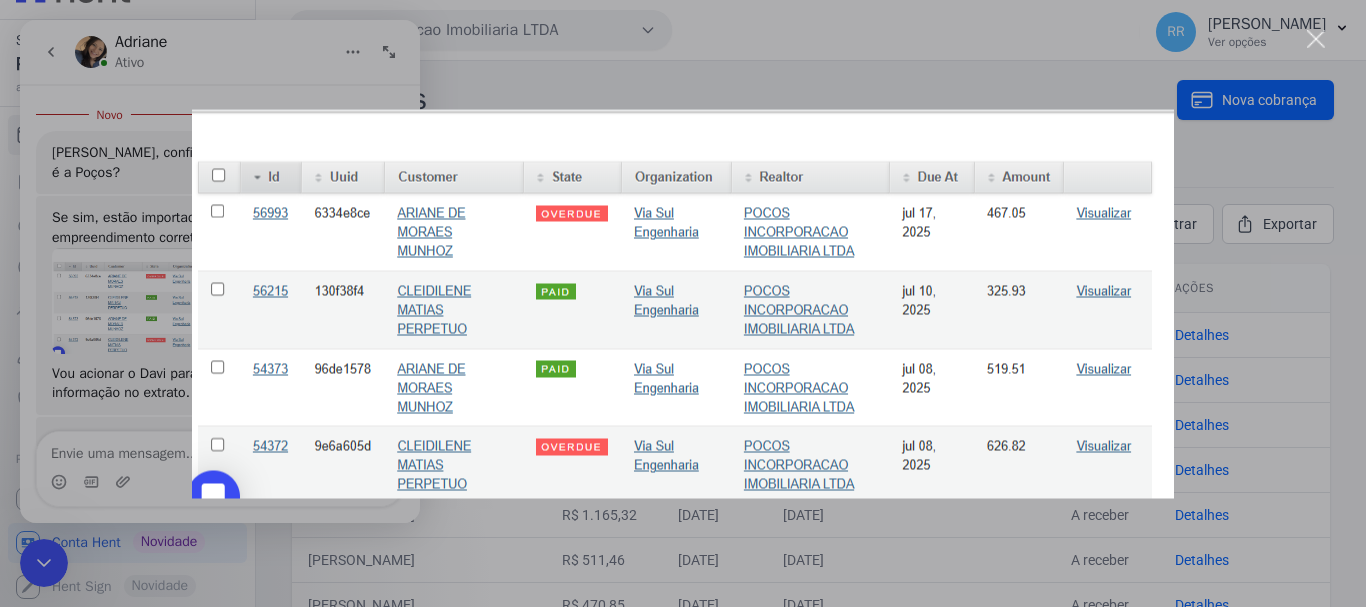 click at bounding box center [1316, 39] 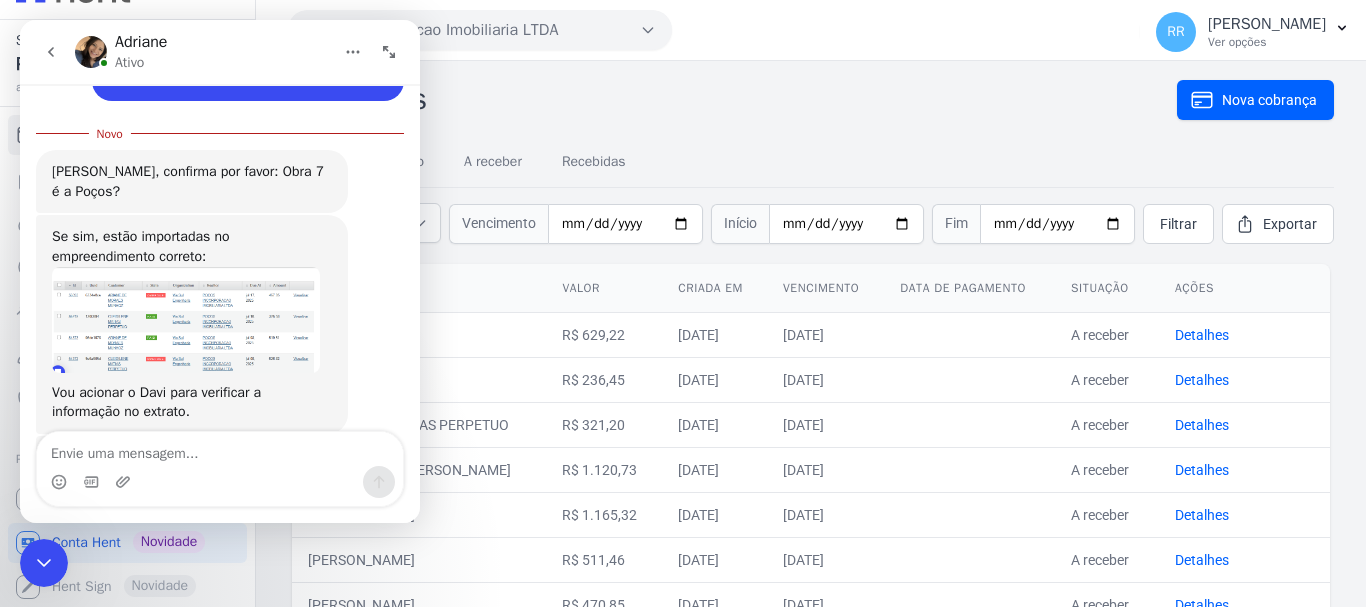 scroll, scrollTop: 1406, scrollLeft: 0, axis: vertical 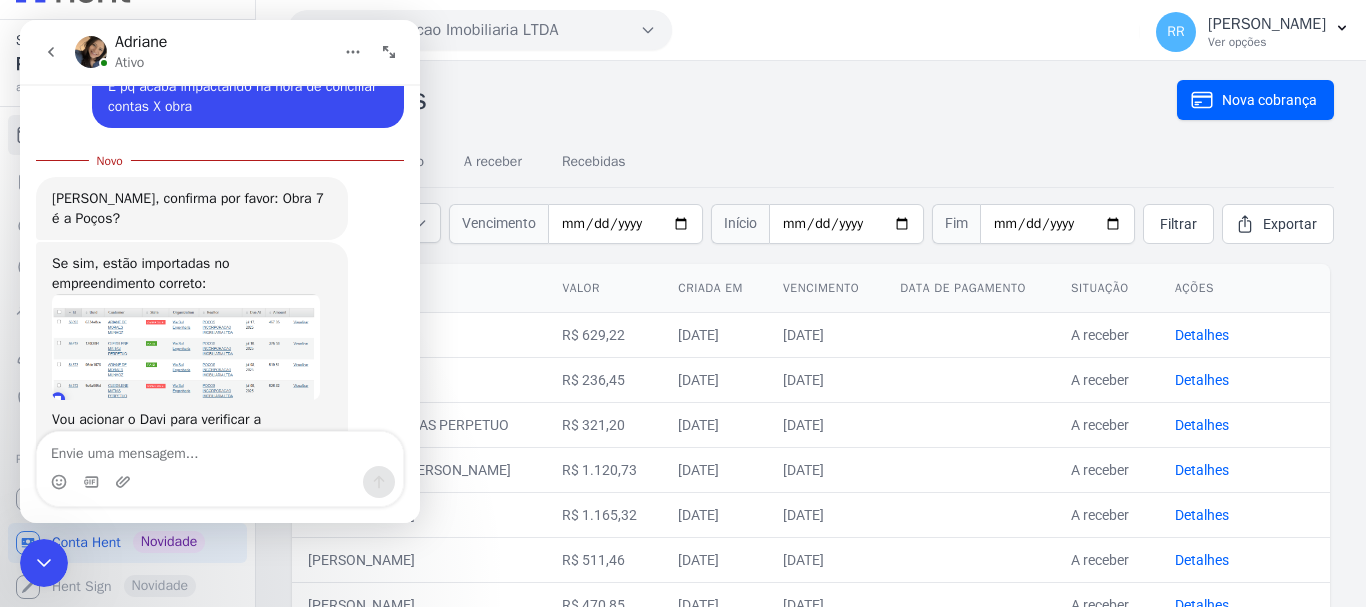 click at bounding box center [220, 482] 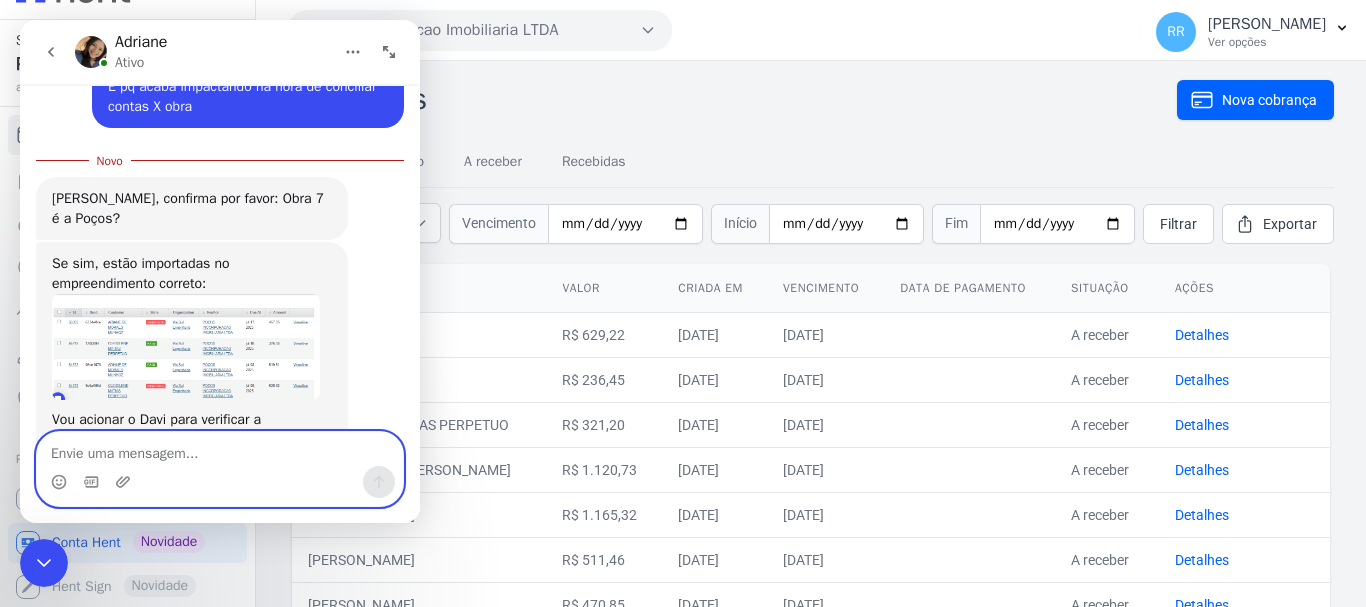 click at bounding box center (220, 449) 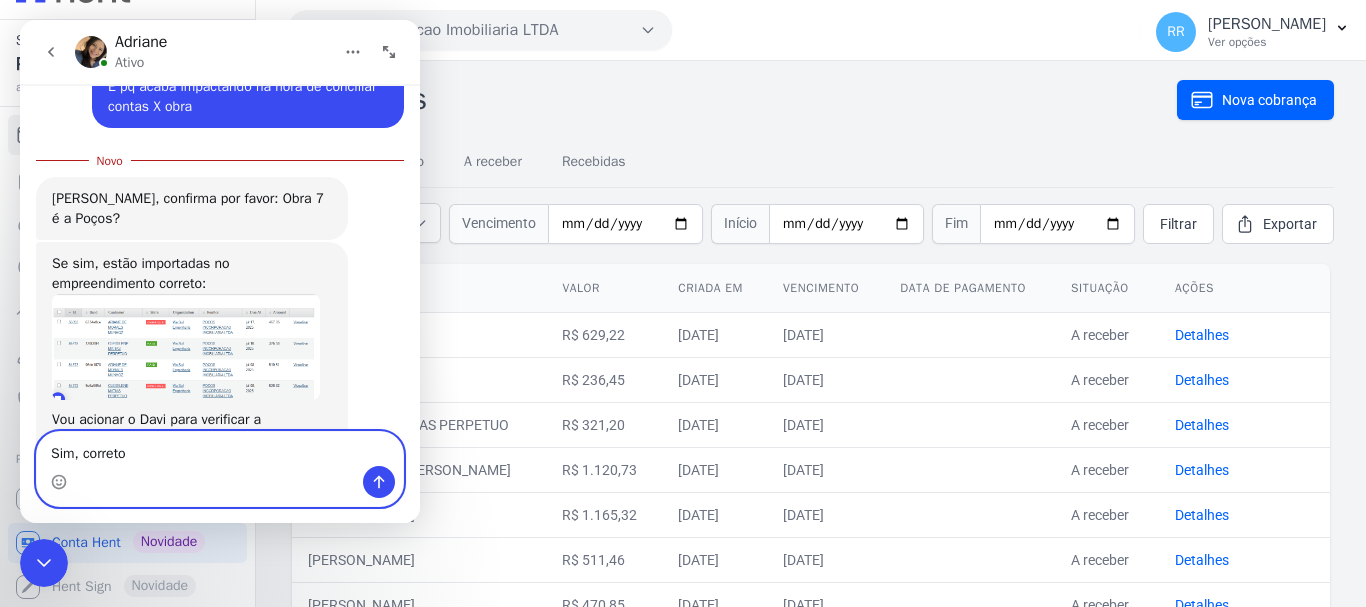 type on "Sim, correto" 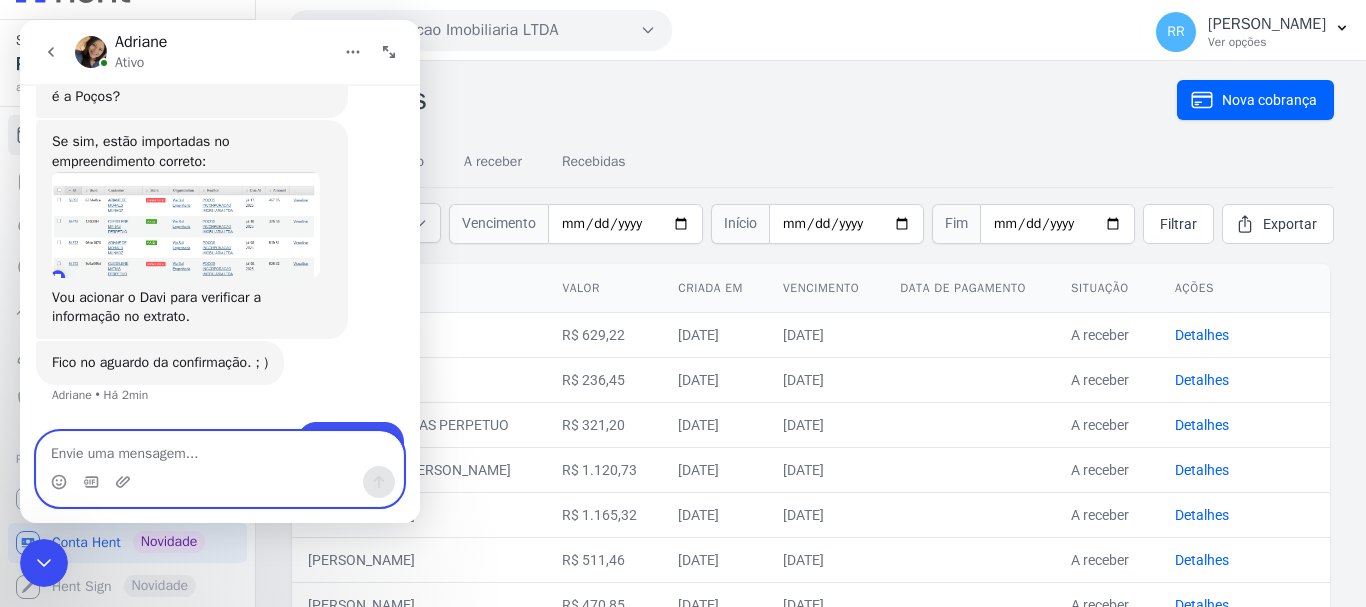 scroll, scrollTop: 1533, scrollLeft: 0, axis: vertical 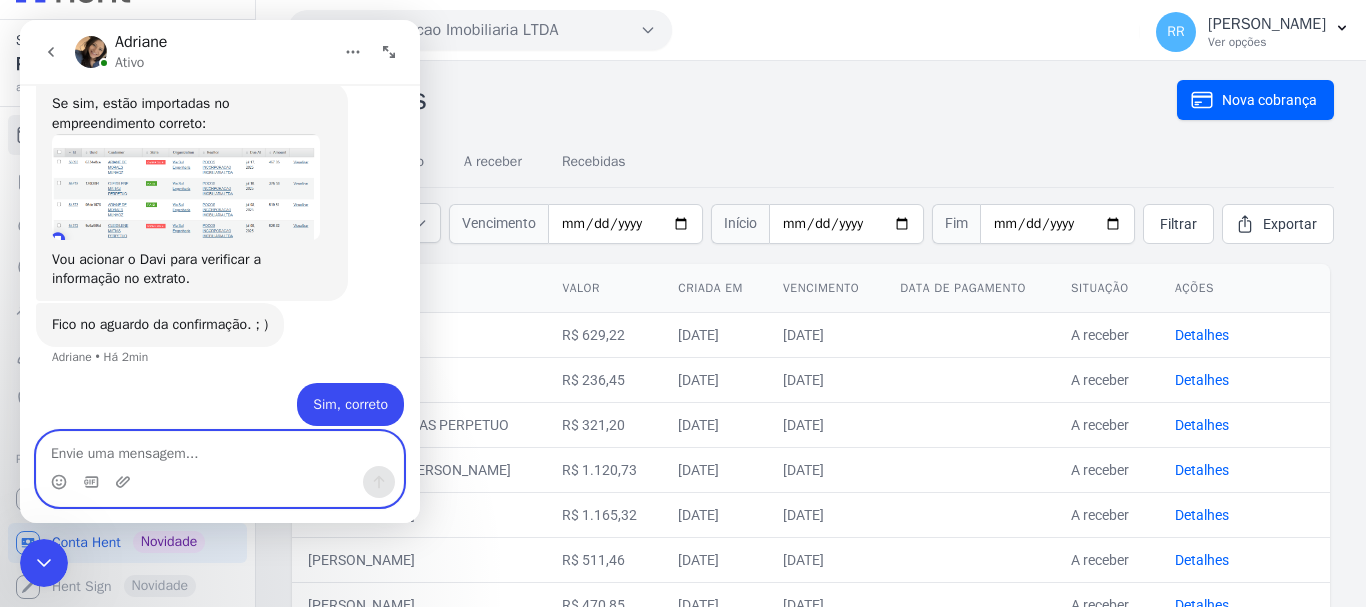 click at bounding box center [220, 449] 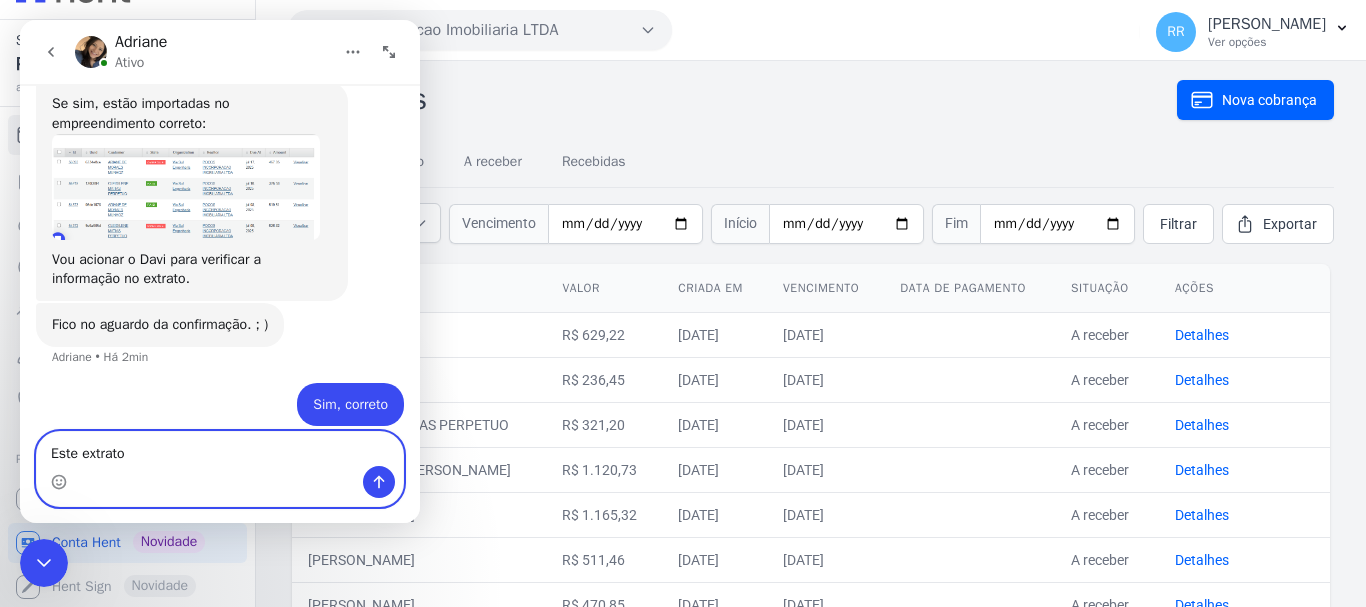 click on "Este extrato" at bounding box center [220, 449] 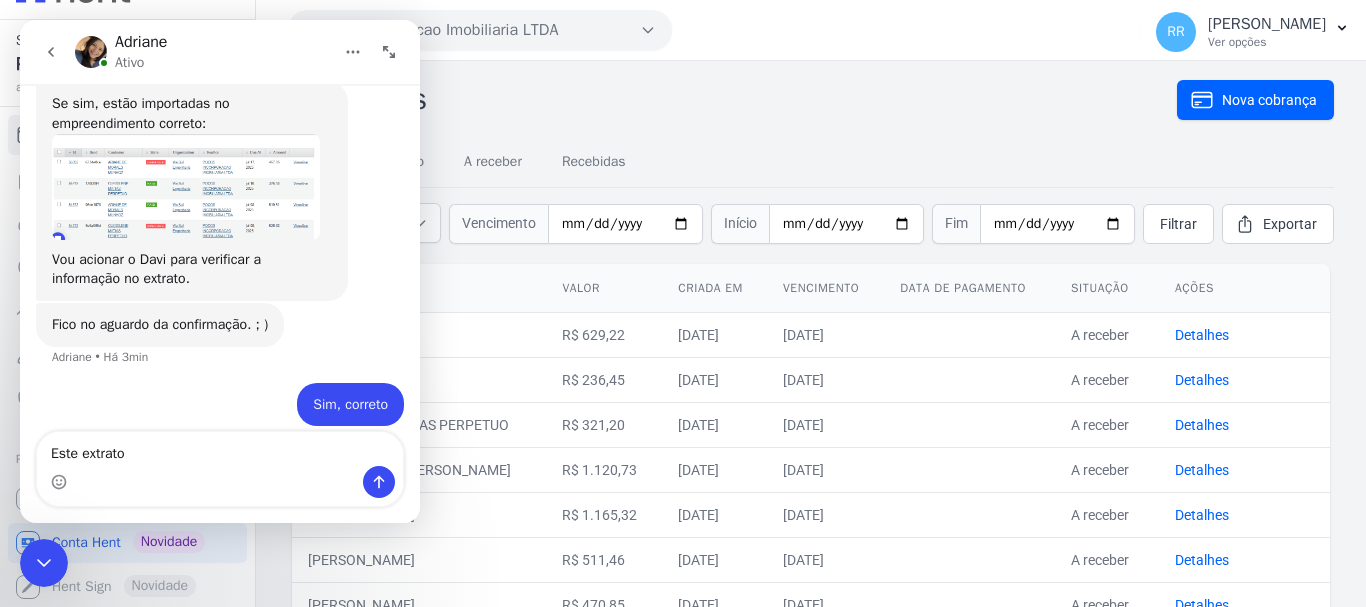click at bounding box center (220, 482) 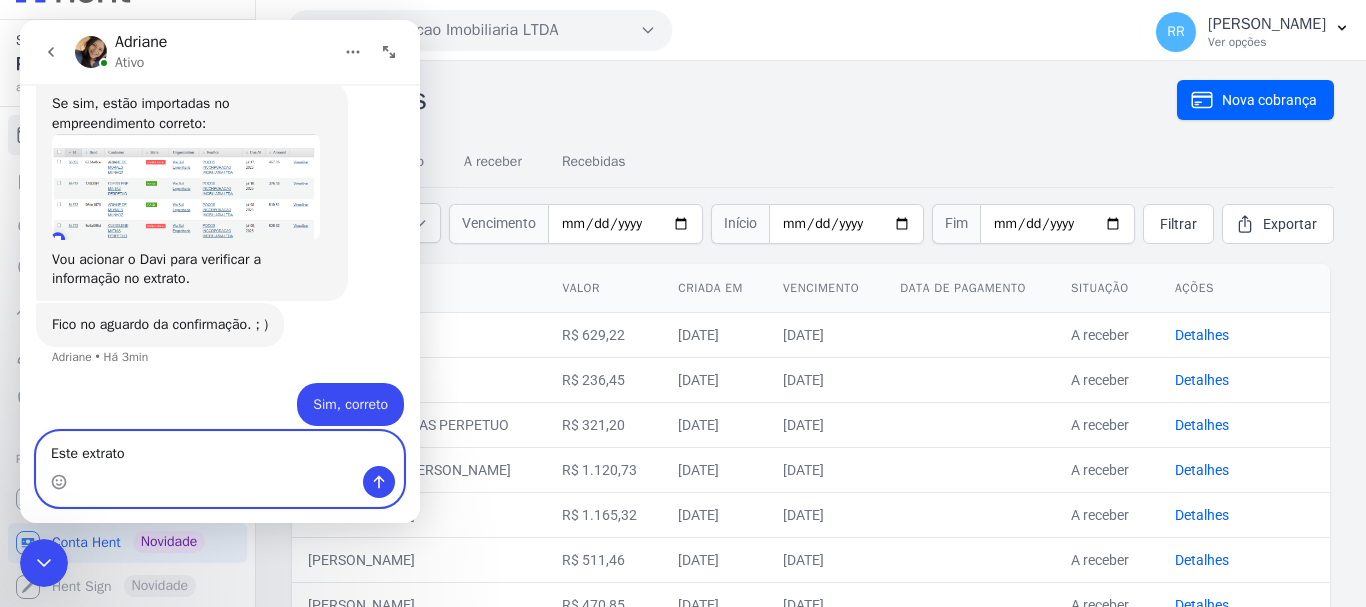 click on "Este extrato" at bounding box center [220, 449] 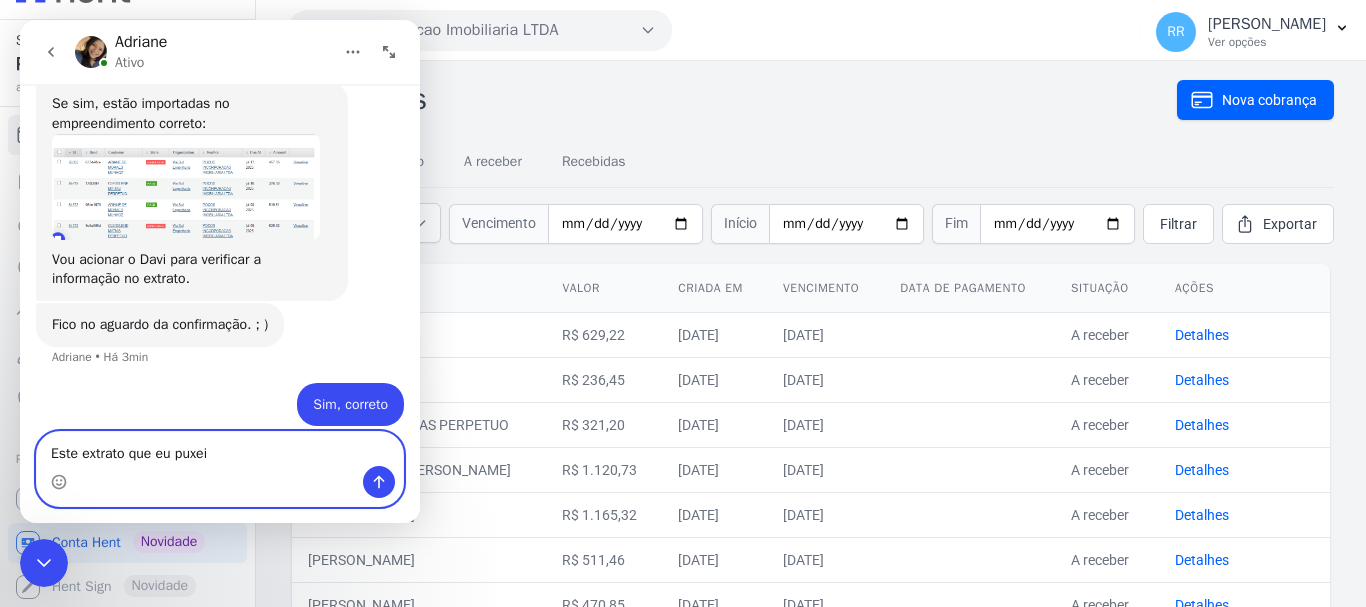 scroll, scrollTop: 0, scrollLeft: 0, axis: both 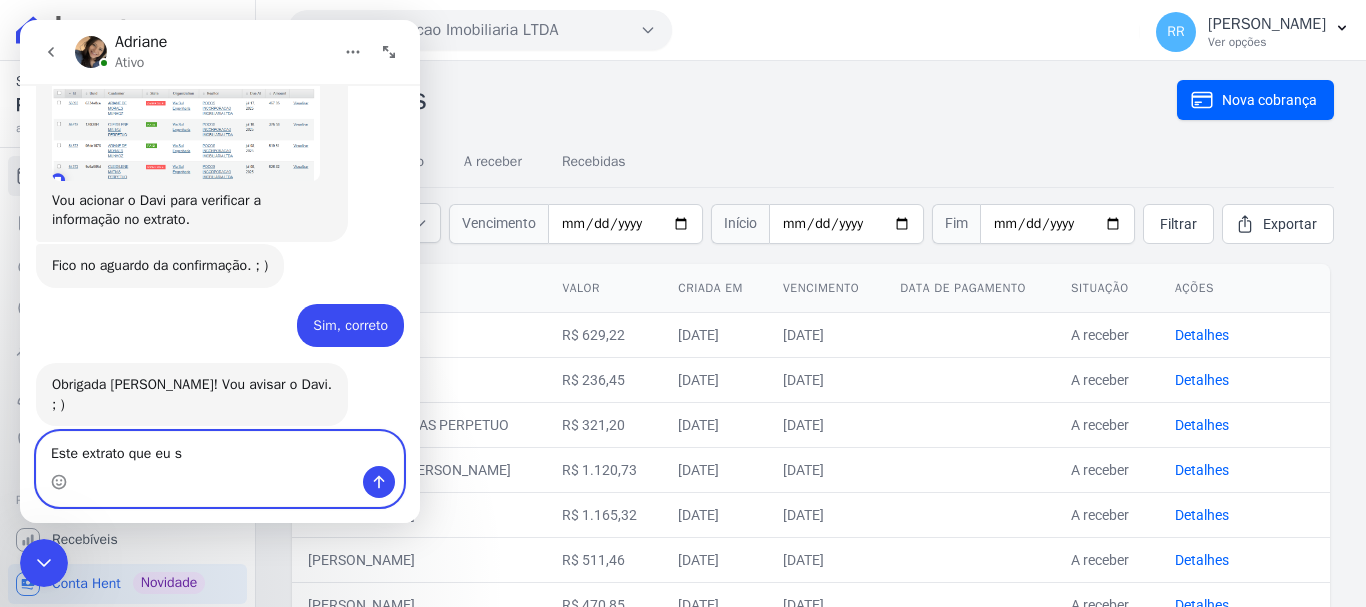 drag, startPoint x: 197, startPoint y: 449, endPoint x: 151, endPoint y: 455, distance: 46.389652 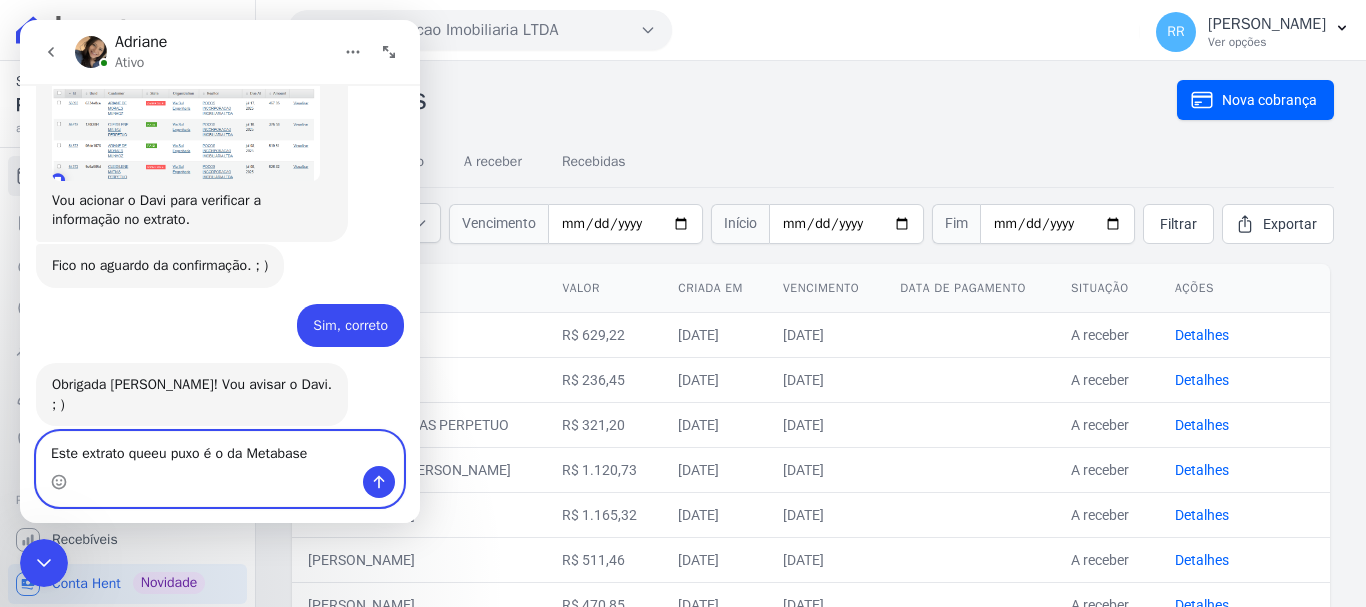 click on "Este extrato queeu puxo é o da Metabase" at bounding box center [220, 449] 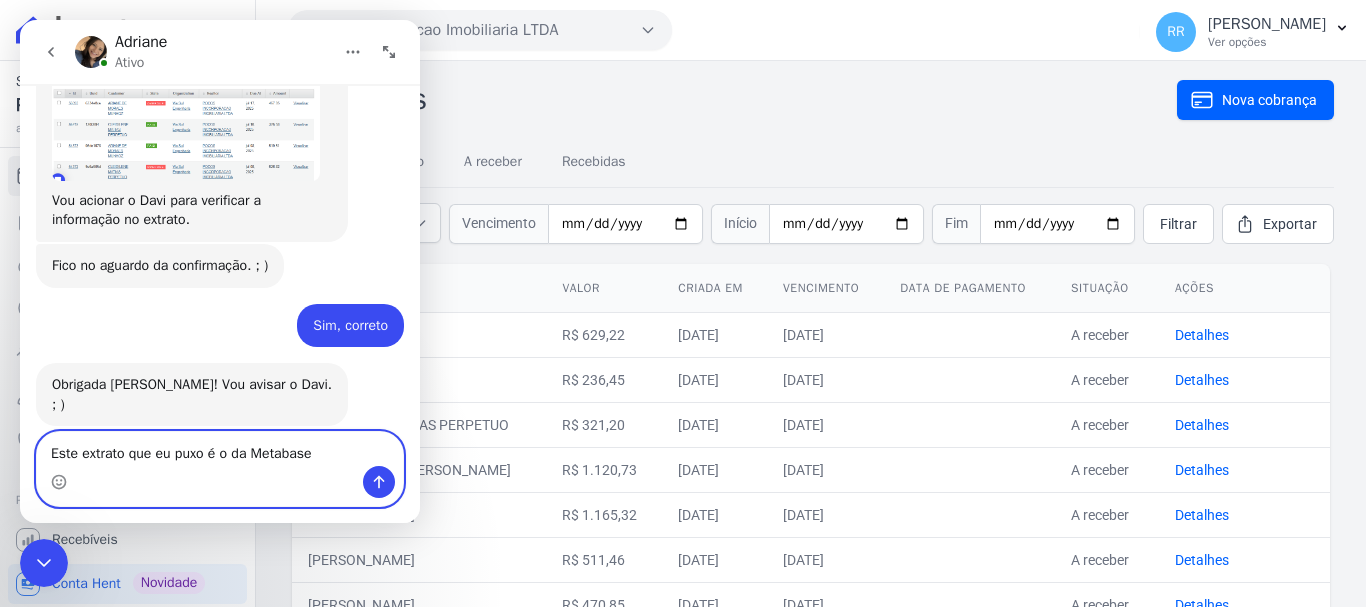 click on "Este extrato que eu puxo é o da Metabase" at bounding box center (220, 449) 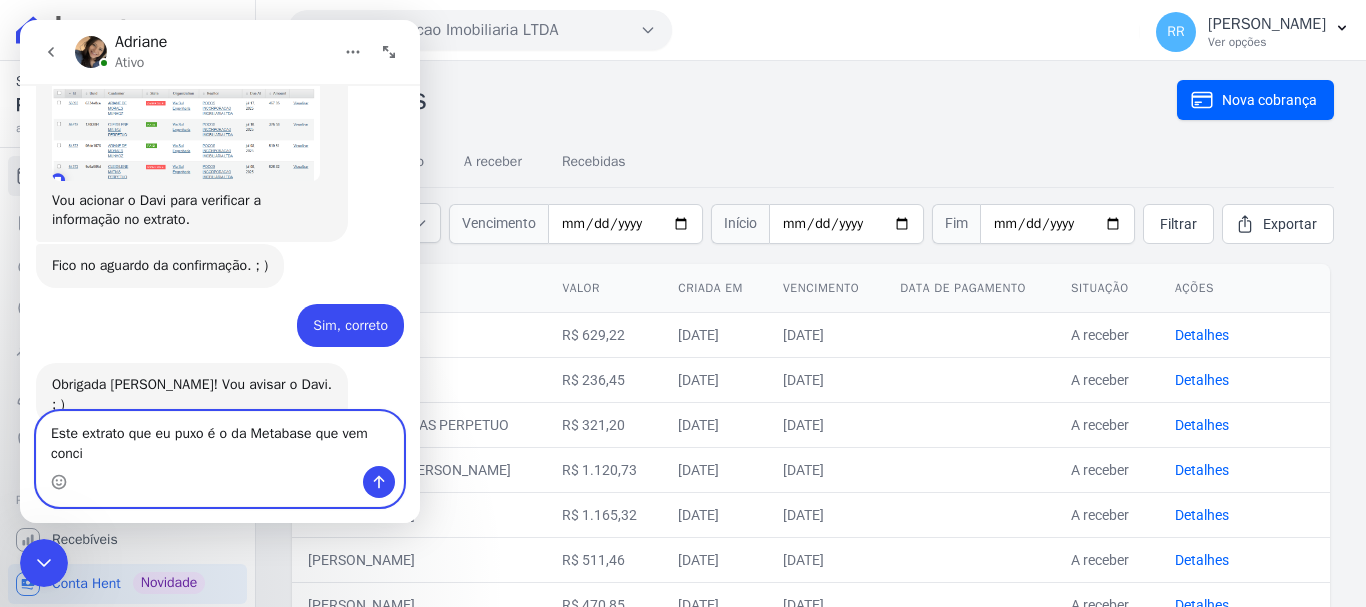 scroll, scrollTop: 1612, scrollLeft: 0, axis: vertical 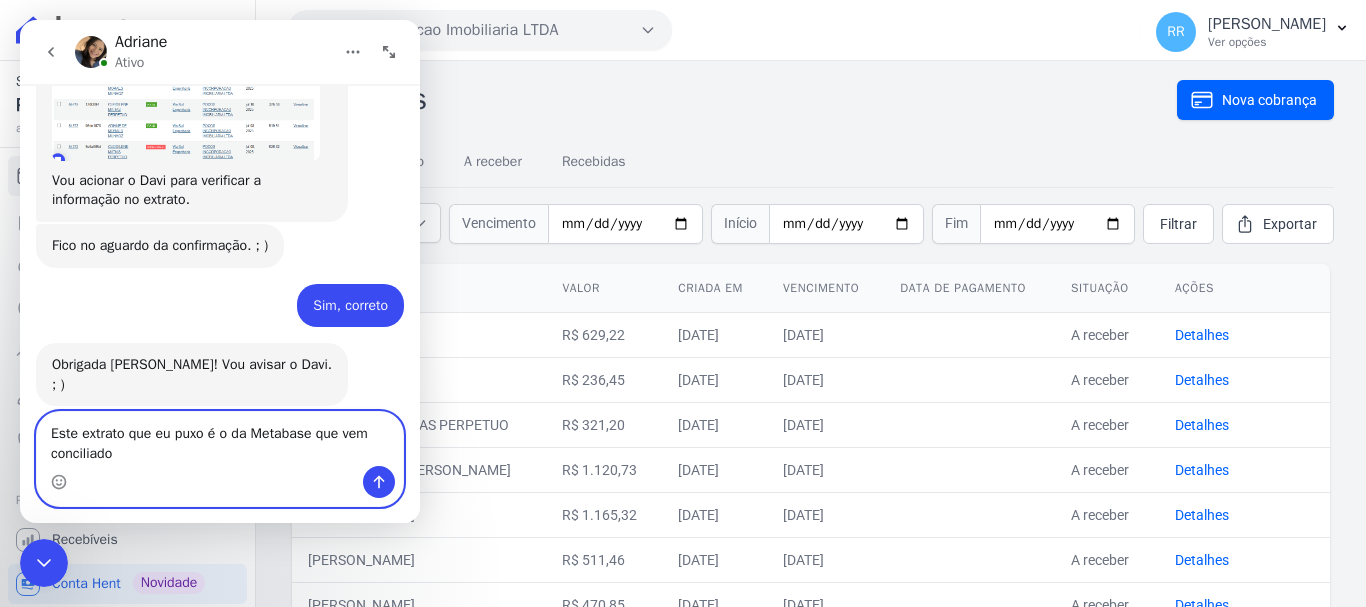 type on "Este extrato que eu puxo é o da Metabase que vem conciliado" 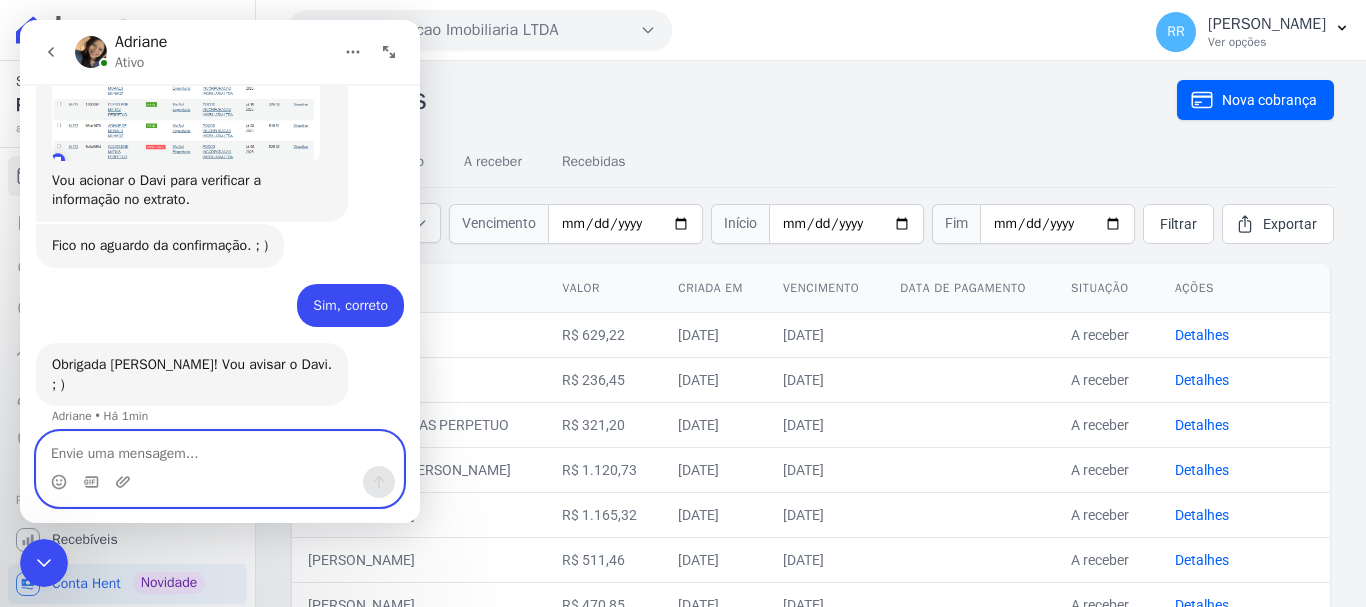 scroll, scrollTop: 1671, scrollLeft: 0, axis: vertical 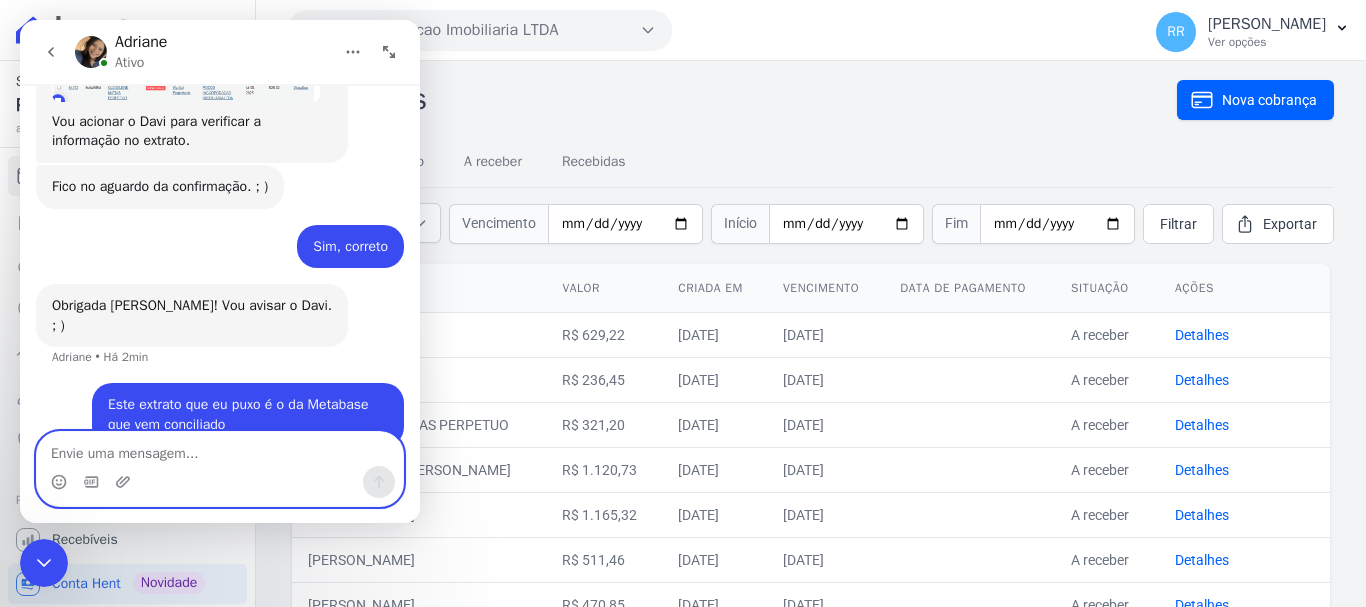 type 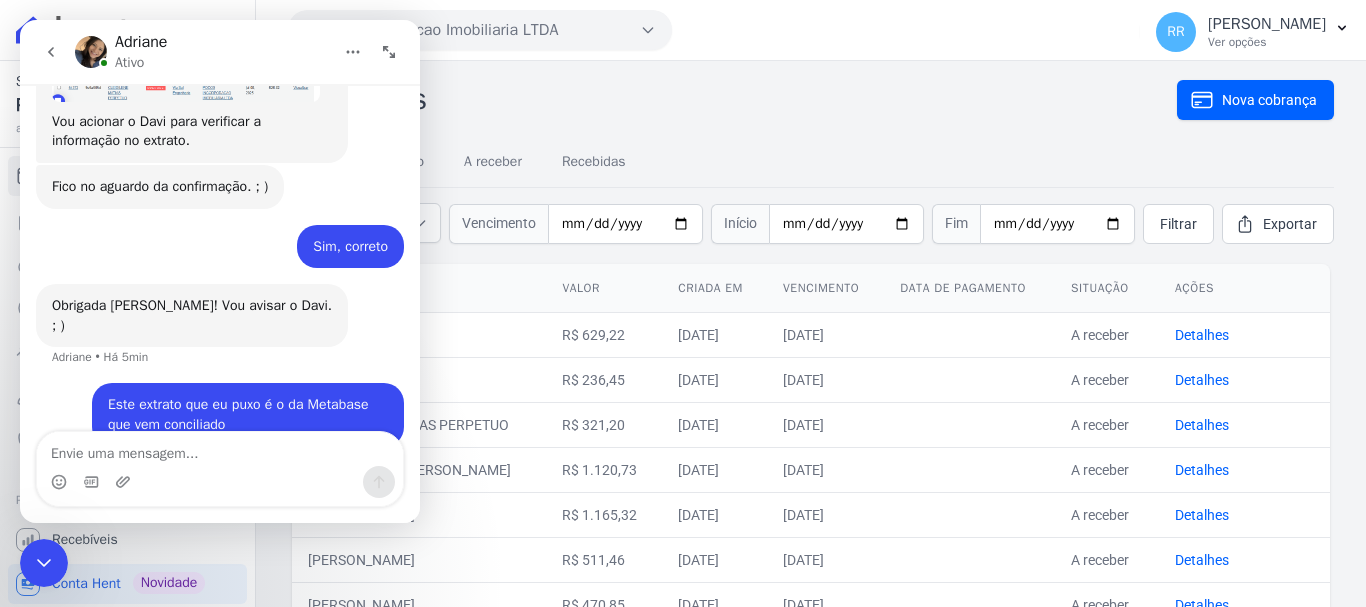 click 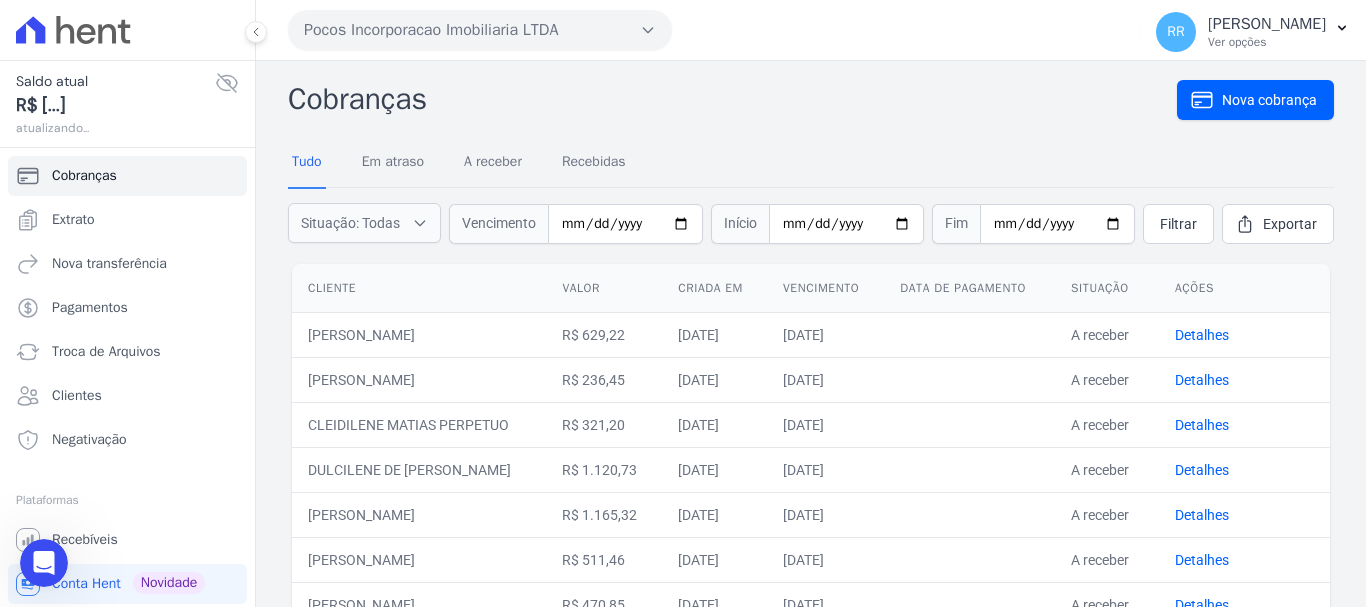 click 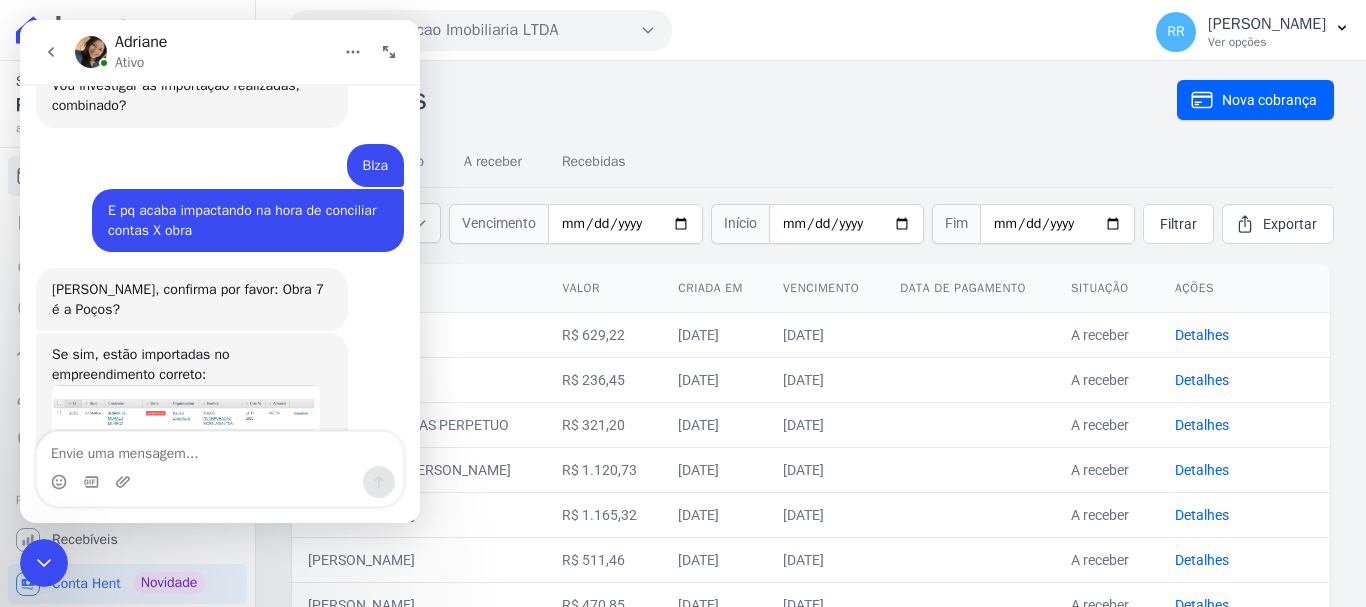 scroll, scrollTop: 1671, scrollLeft: 0, axis: vertical 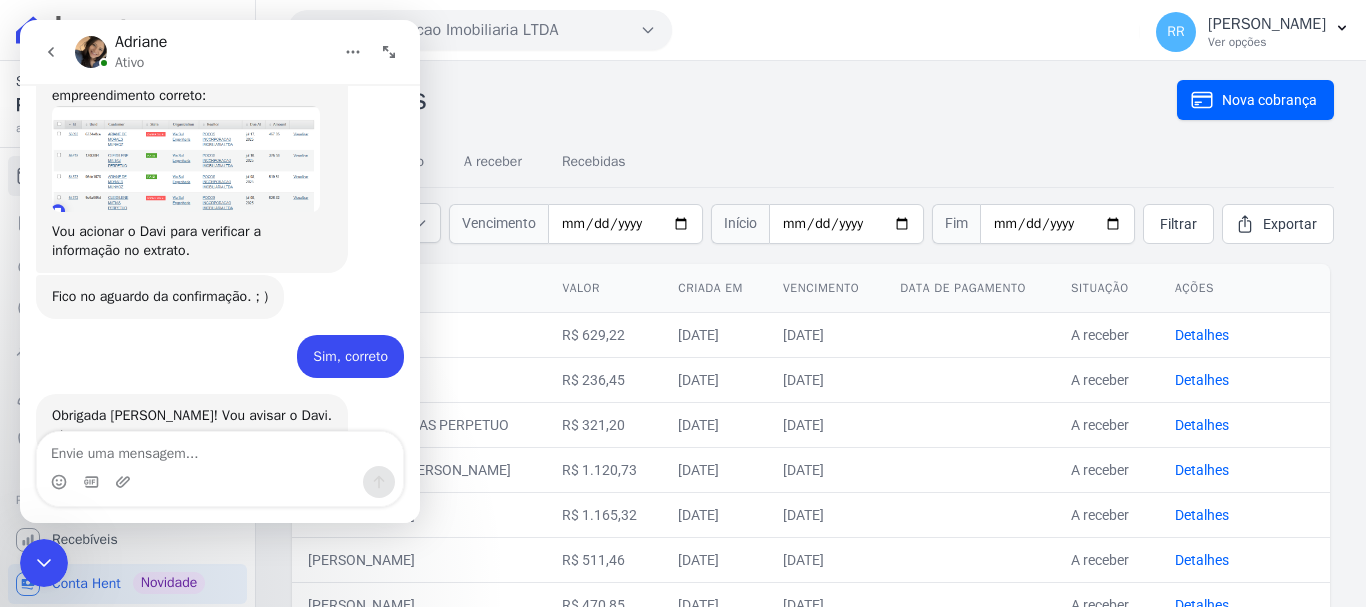 drag, startPoint x: 37, startPoint y: 567, endPoint x: 25, endPoint y: 1111, distance: 544.1323 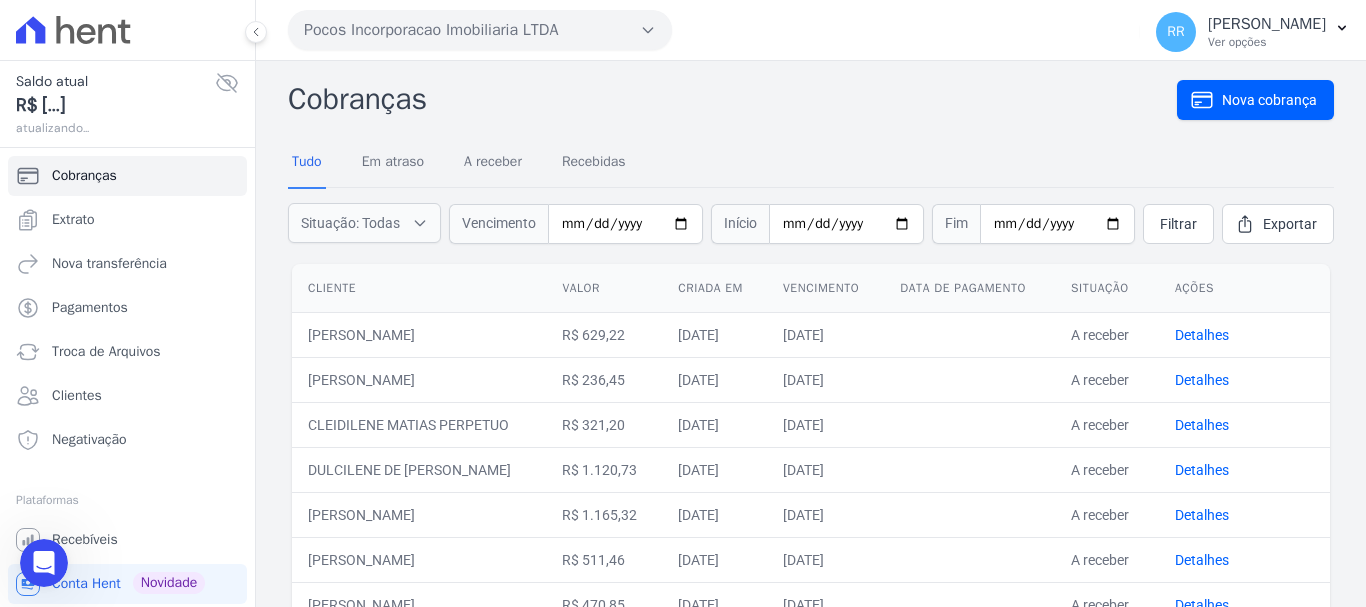 scroll, scrollTop: 1748, scrollLeft: 0, axis: vertical 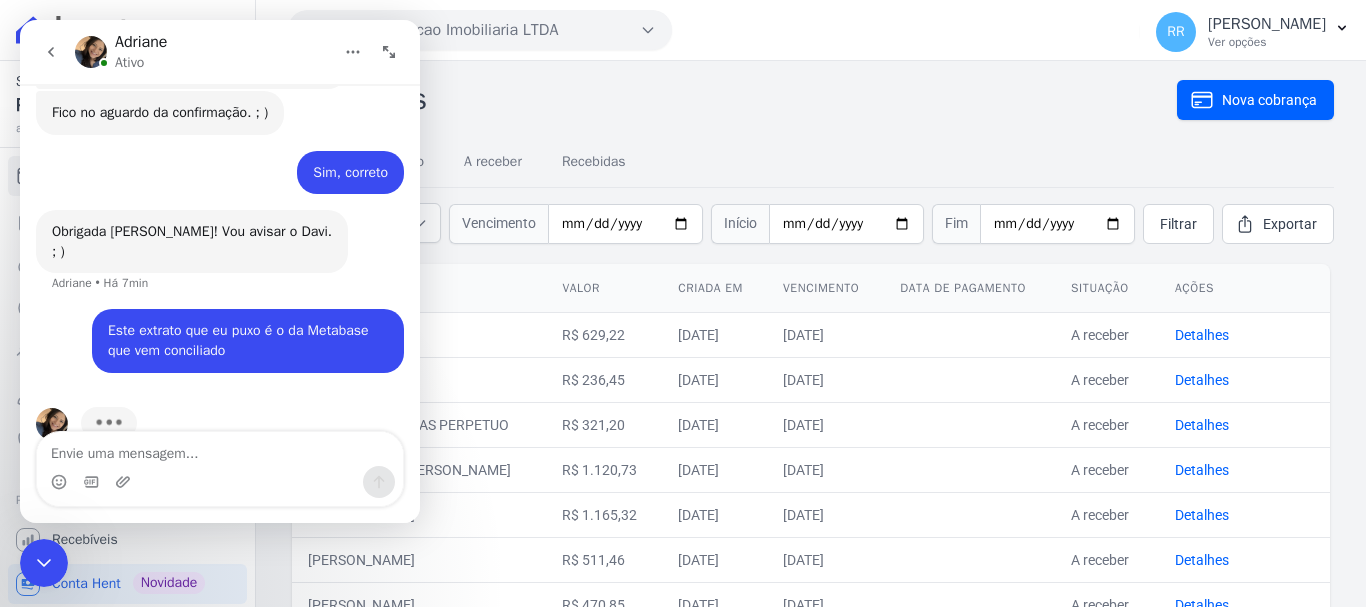 drag, startPoint x: 30, startPoint y: 569, endPoint x: 50, endPoint y: 560, distance: 21.931713 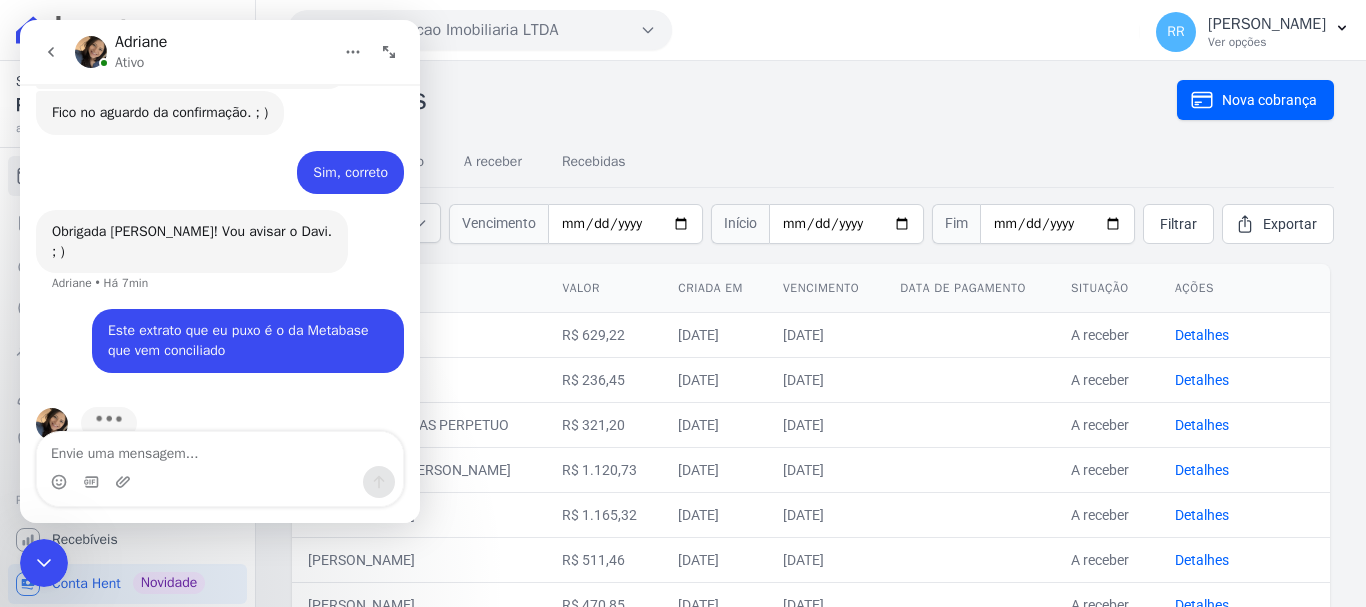 click at bounding box center [44, 563] 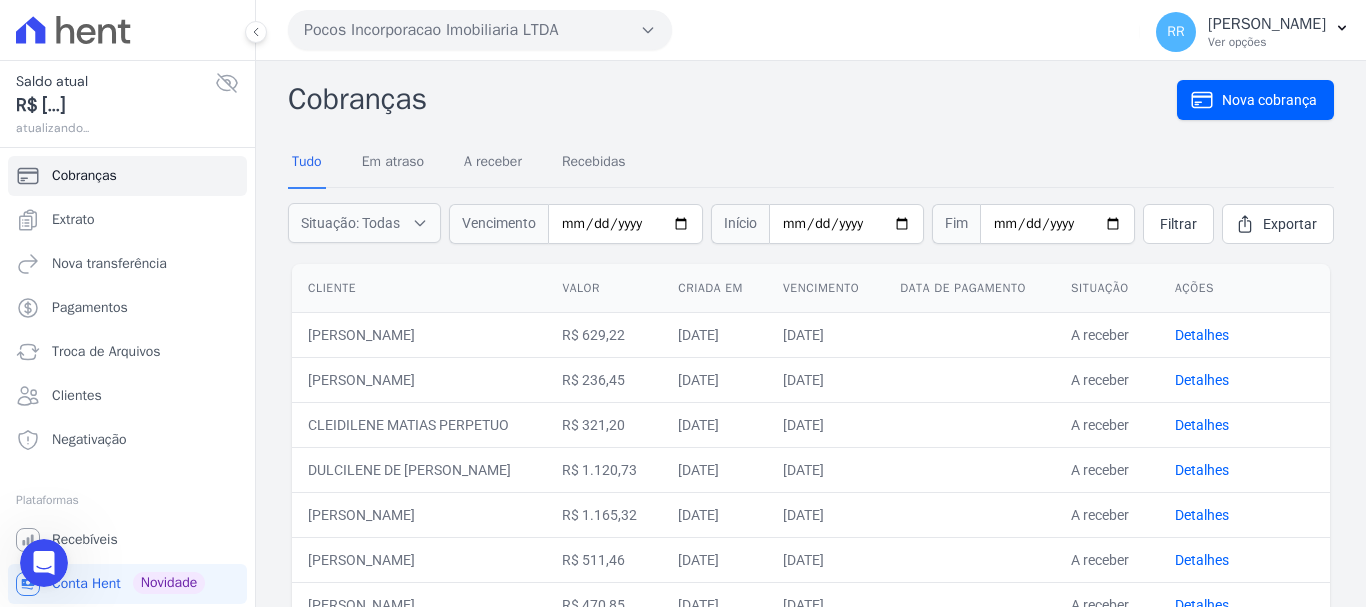 scroll, scrollTop: 1751, scrollLeft: 0, axis: vertical 